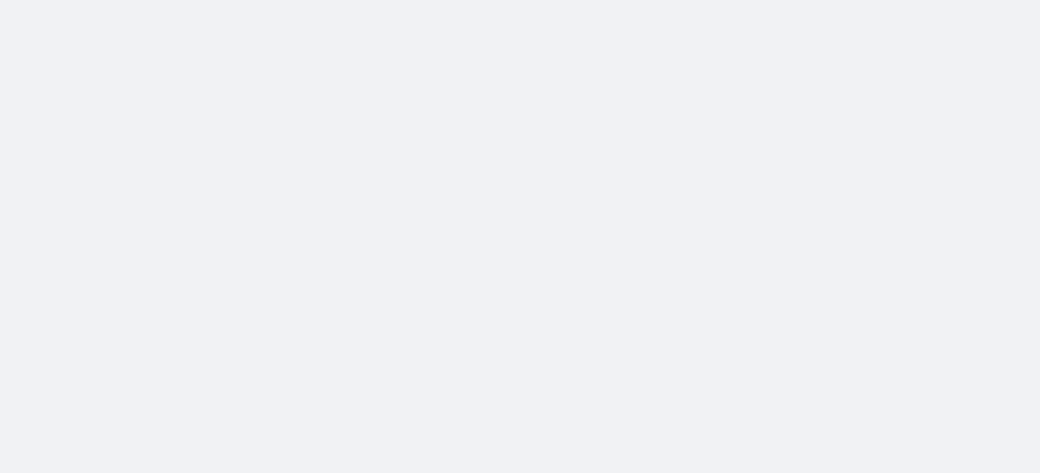 scroll, scrollTop: 0, scrollLeft: 0, axis: both 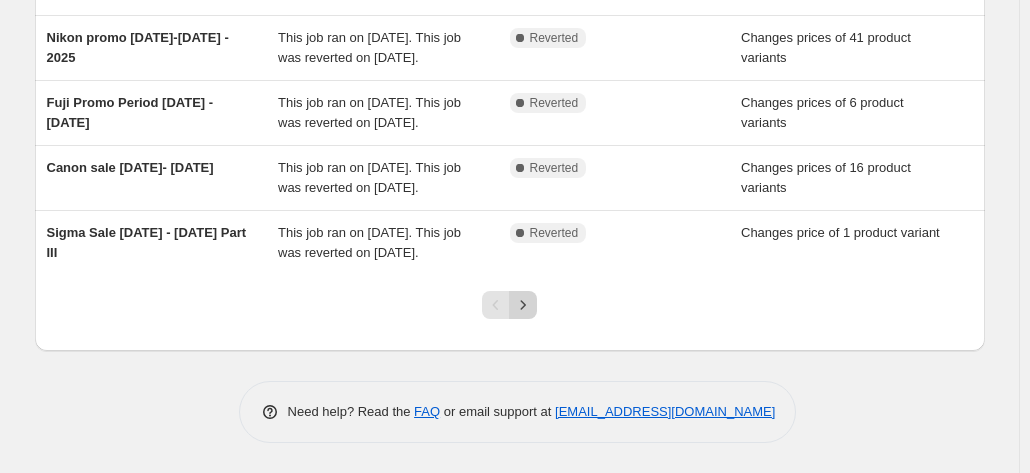 click 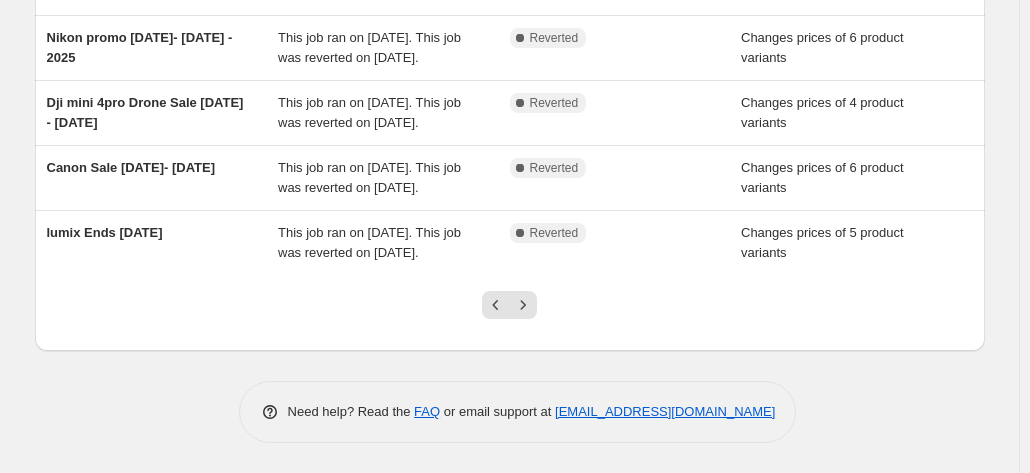 scroll, scrollTop: 612, scrollLeft: 0, axis: vertical 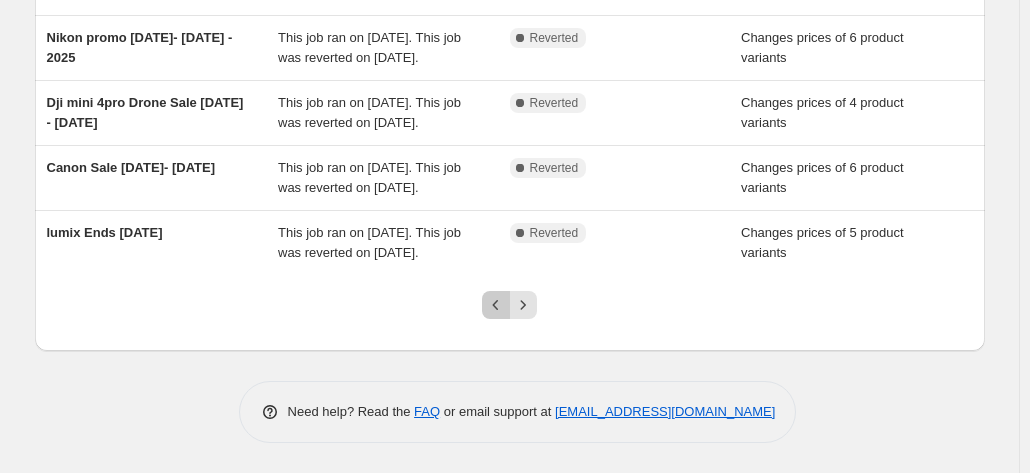 click 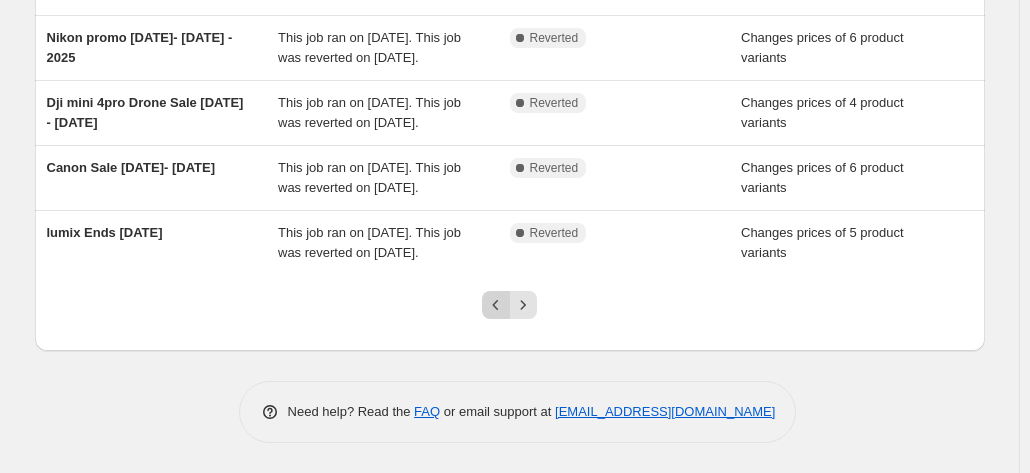 scroll, scrollTop: 0, scrollLeft: 0, axis: both 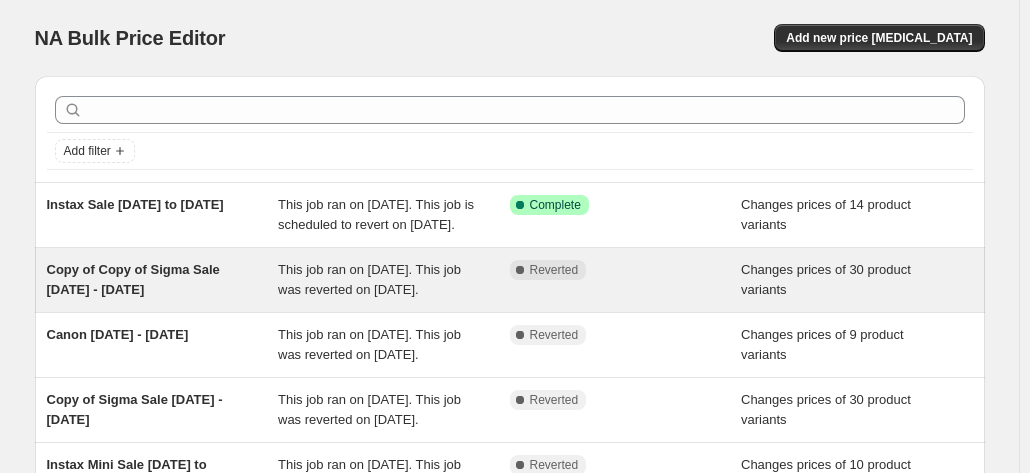 click on "This job ran on [DATE]. This job was reverted on [DATE]." at bounding box center [369, 279] 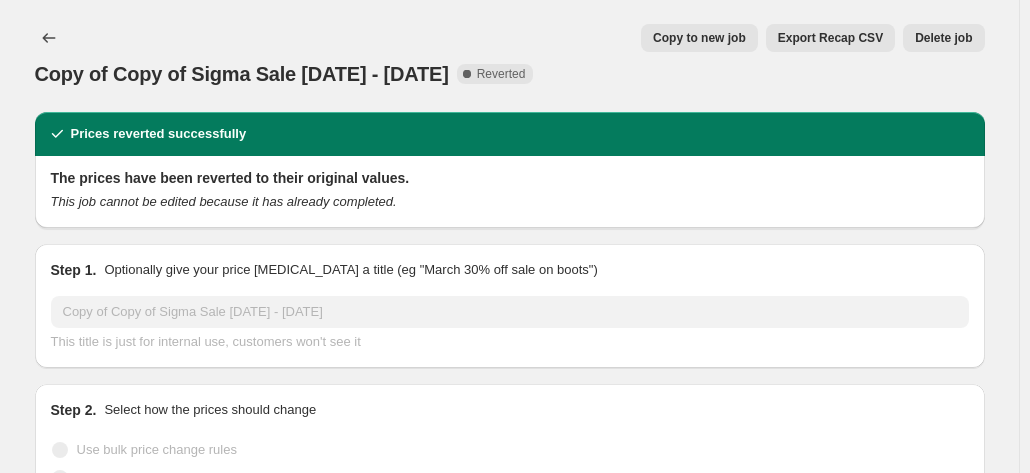 click on "Copy to new job" at bounding box center (699, 38) 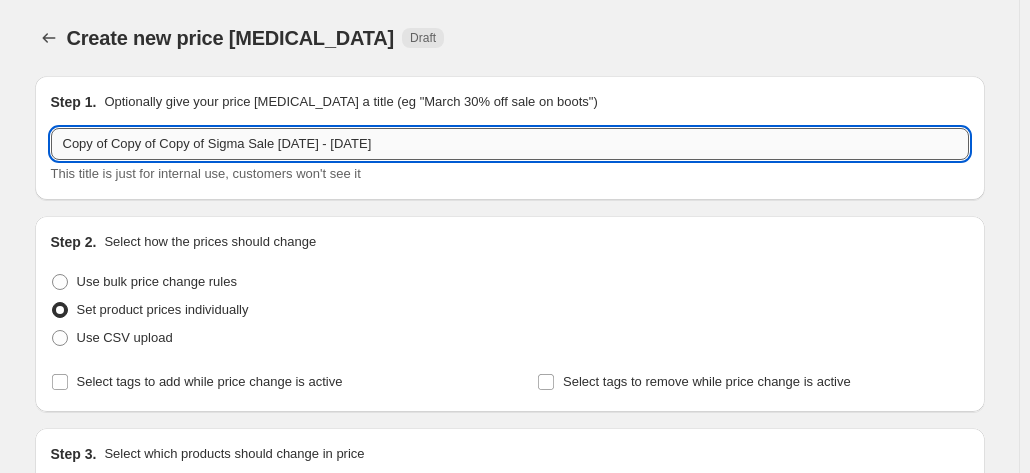 click on "Copy of Copy of Copy of Sigma Sale [DATE] - [DATE]" at bounding box center [510, 144] 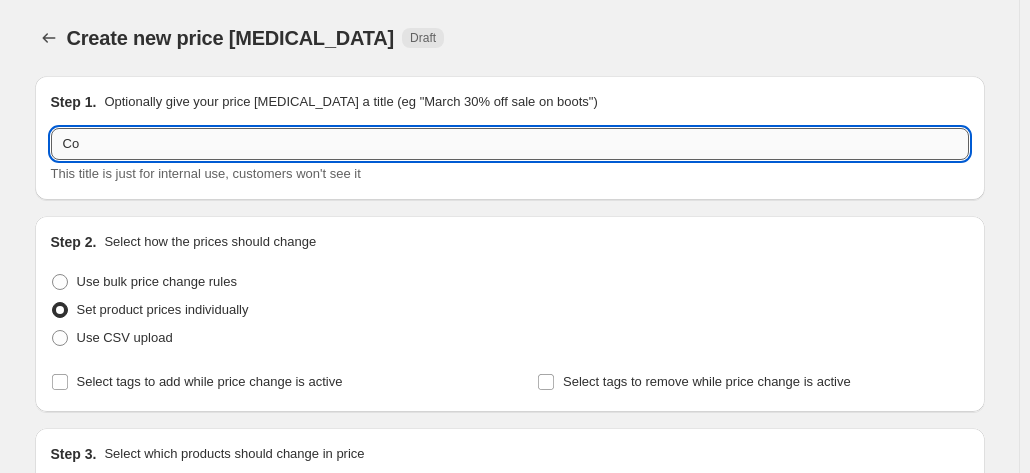 type on "C" 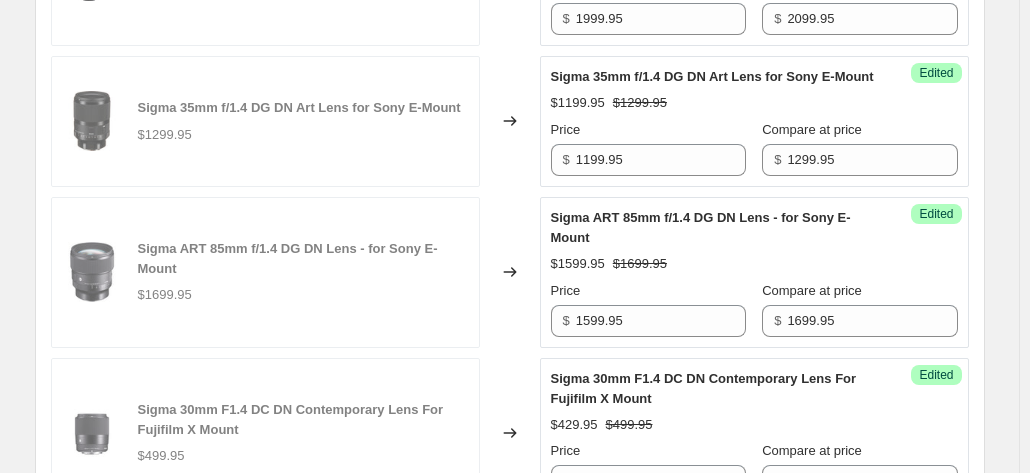scroll, scrollTop: 700, scrollLeft: 0, axis: vertical 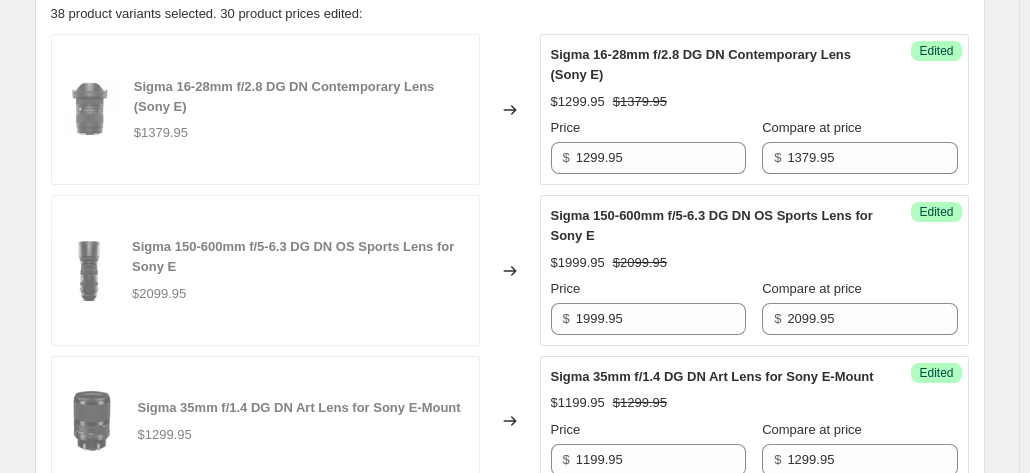 type on "Sigma promotion [DATE]-[DATE]" 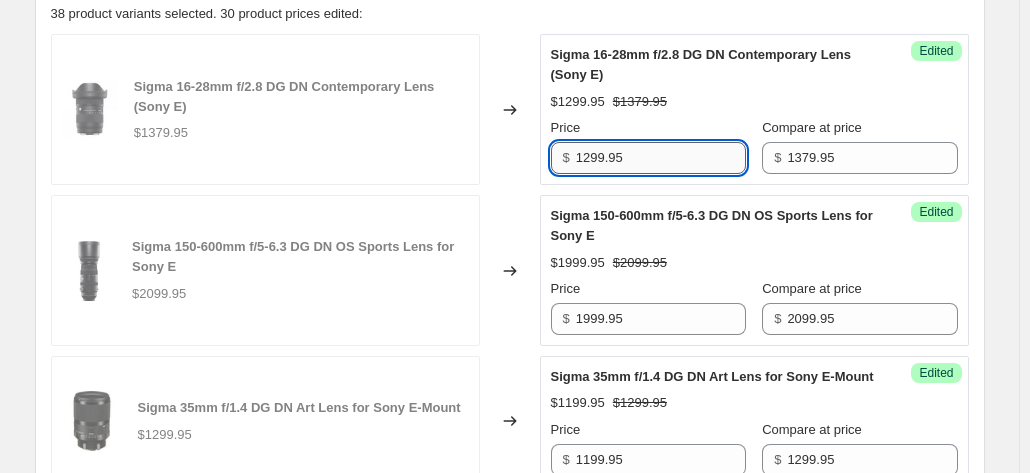 click on "1299.95" at bounding box center [661, 158] 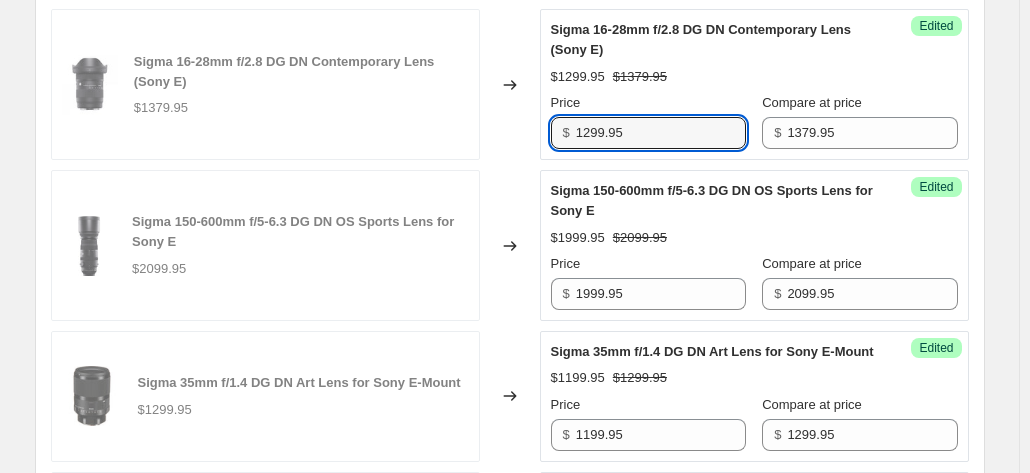 scroll, scrollTop: 700, scrollLeft: 0, axis: vertical 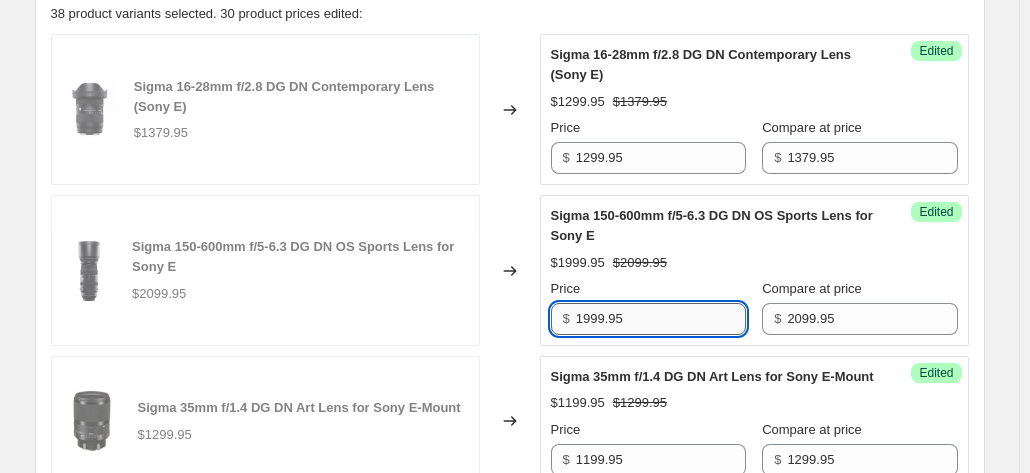 click on "1999.95" at bounding box center [661, 319] 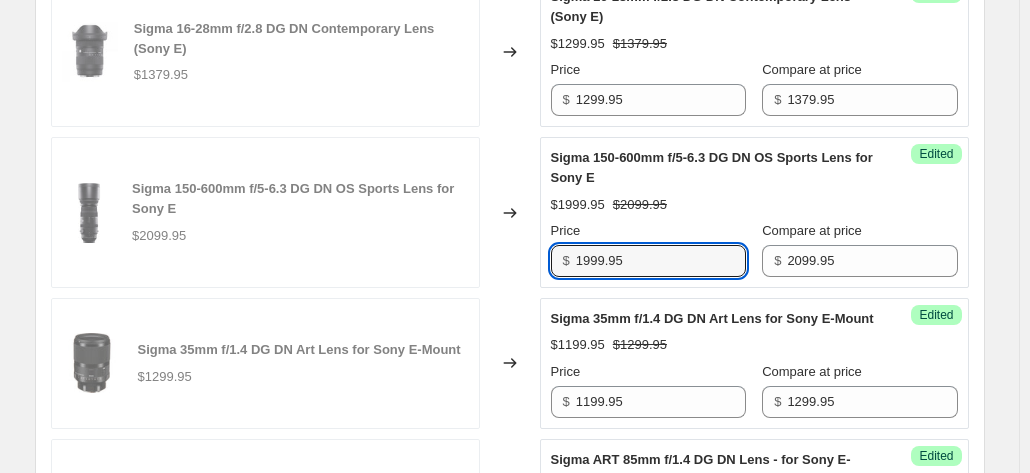 scroll, scrollTop: 800, scrollLeft: 0, axis: vertical 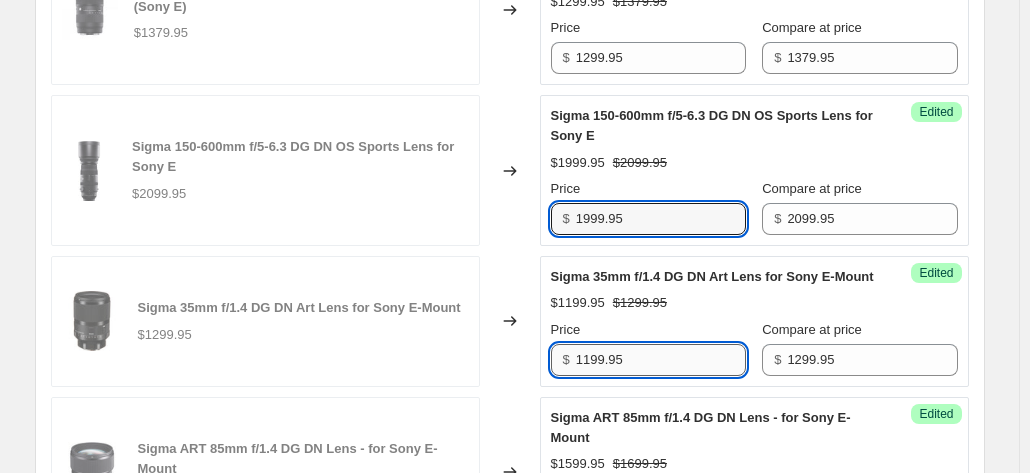 click on "1199.95" at bounding box center (661, 360) 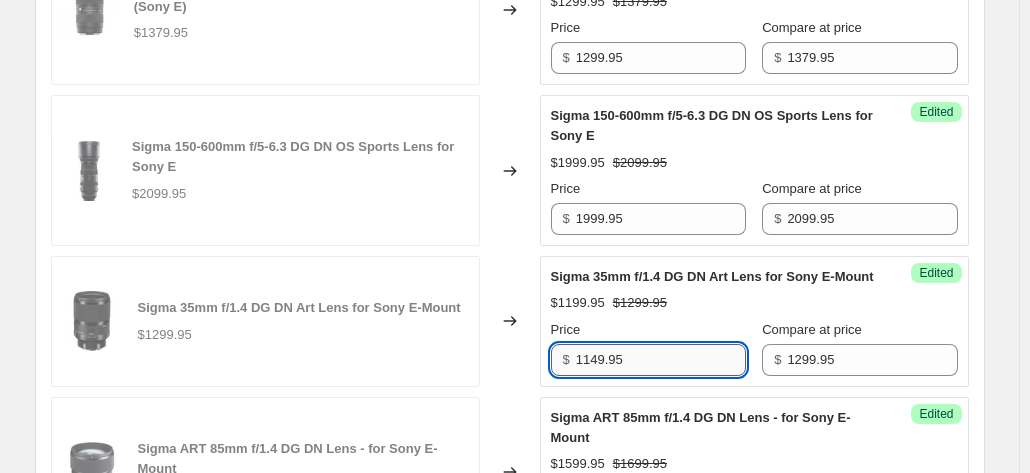 scroll, scrollTop: 1000, scrollLeft: 0, axis: vertical 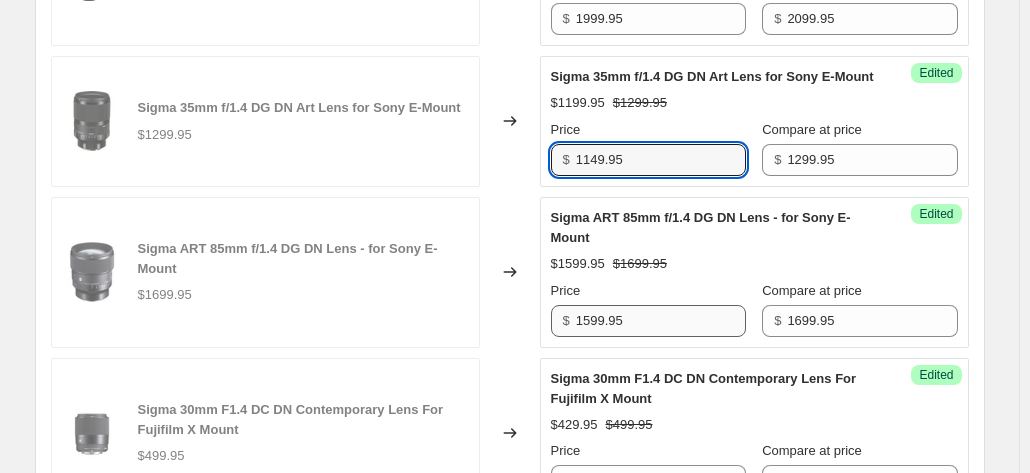 type on "1149.95" 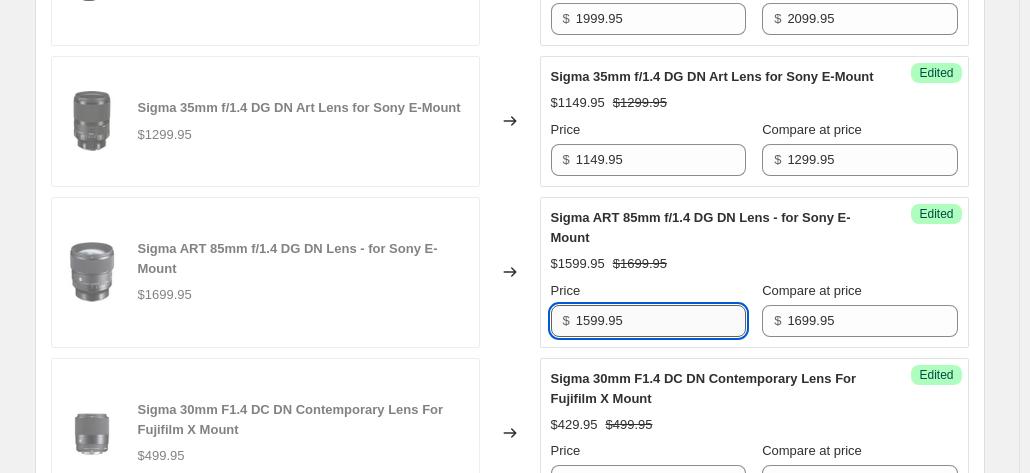 click on "1599.95" at bounding box center (661, 321) 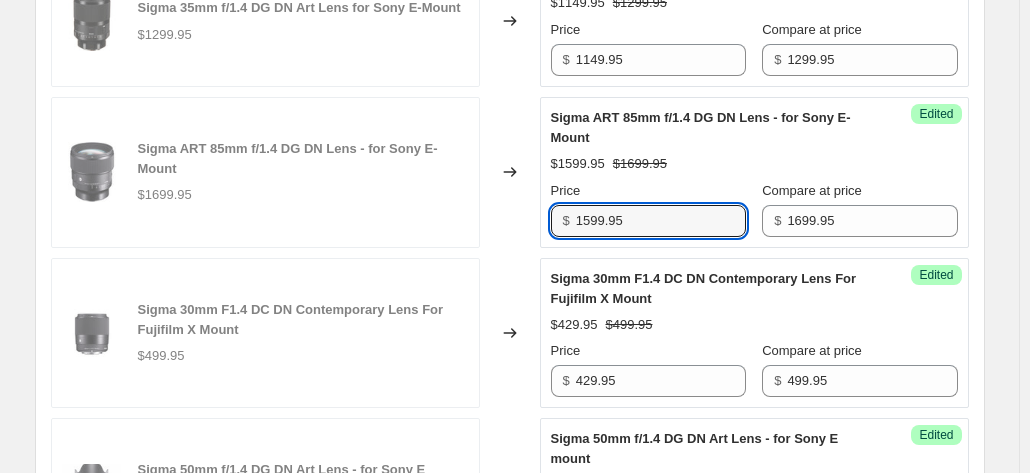 scroll, scrollTop: 1200, scrollLeft: 0, axis: vertical 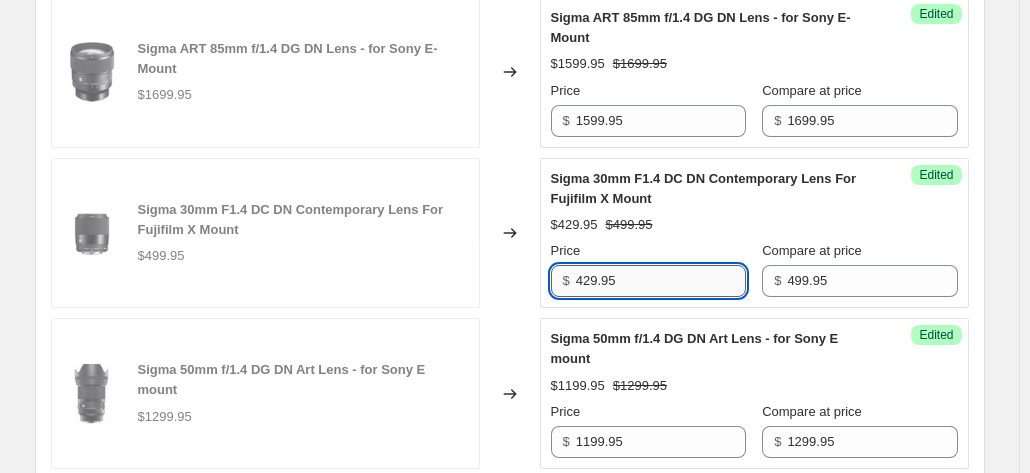 click on "429.95" at bounding box center (661, 281) 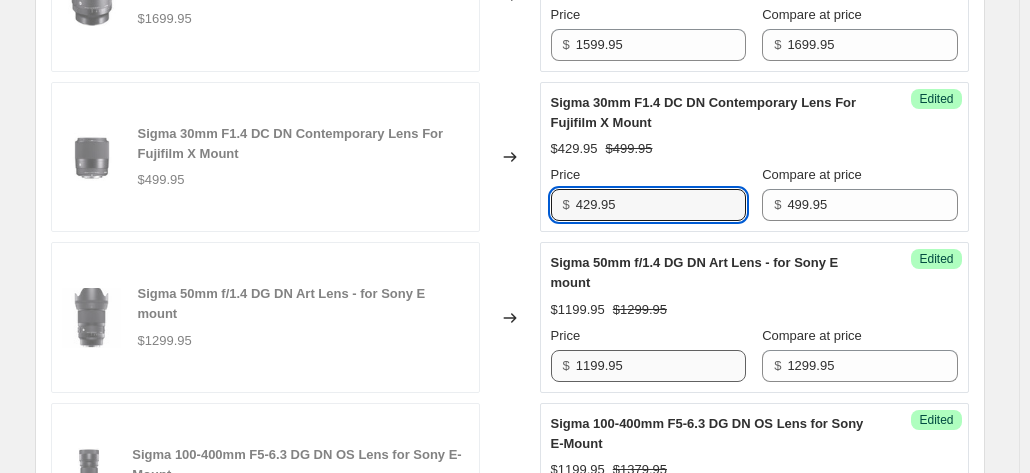 scroll, scrollTop: 1300, scrollLeft: 0, axis: vertical 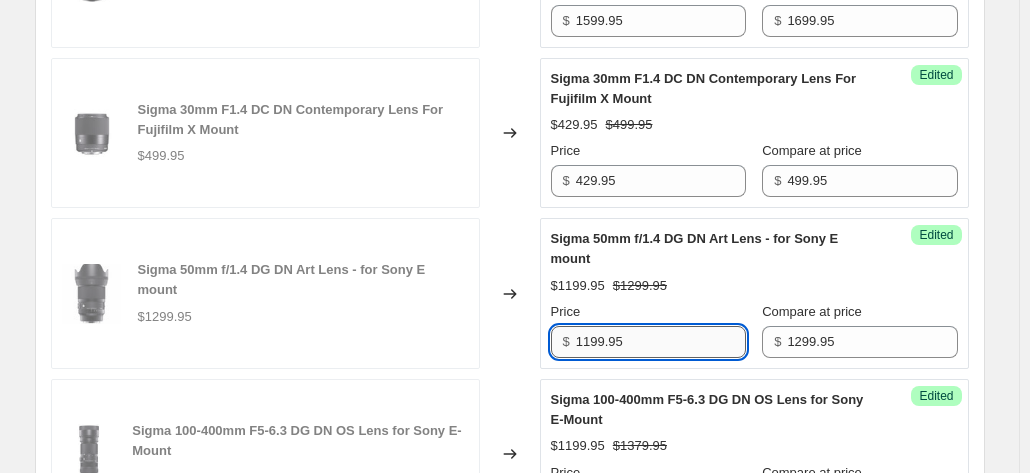 click on "1199.95" at bounding box center [661, 342] 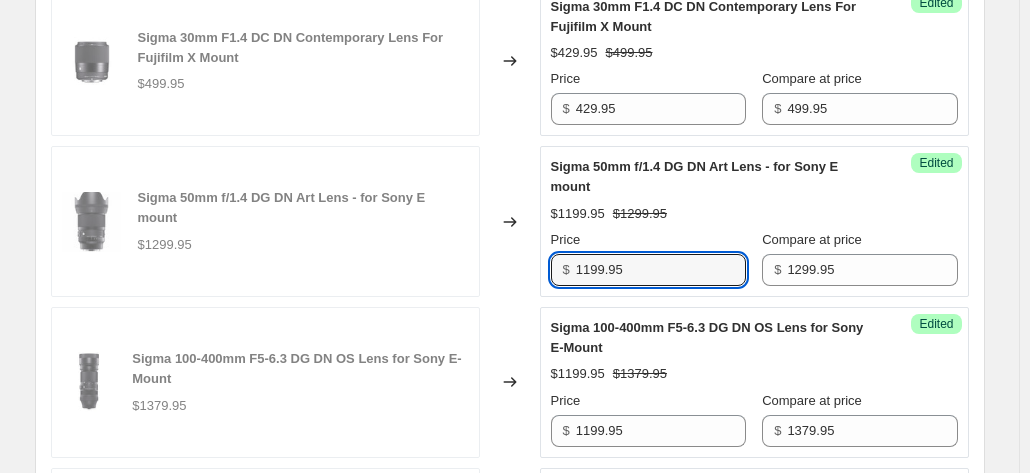 scroll, scrollTop: 1400, scrollLeft: 0, axis: vertical 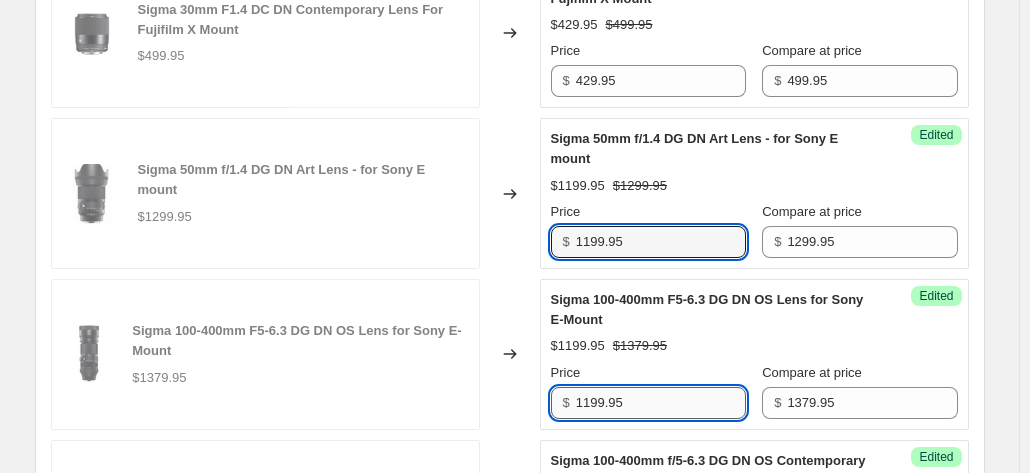 click on "1199.95" at bounding box center [661, 403] 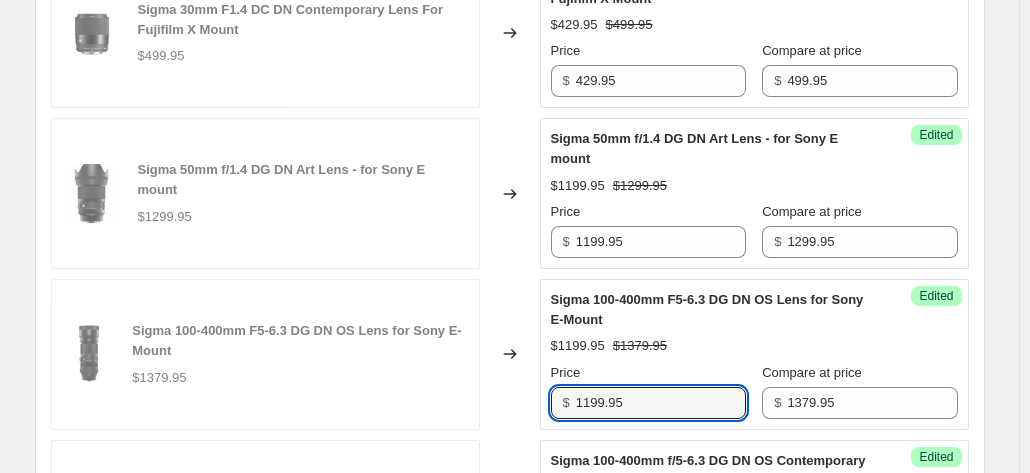scroll, scrollTop: 1600, scrollLeft: 0, axis: vertical 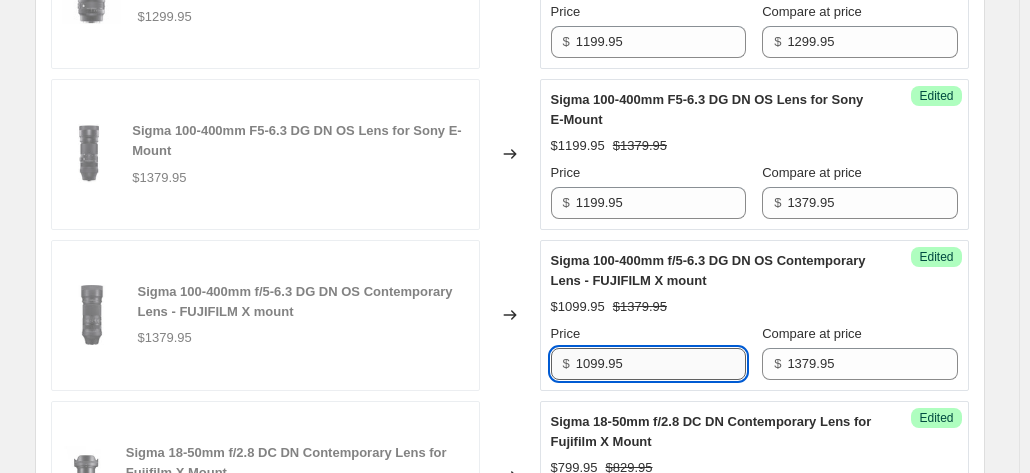 click on "1099.95" at bounding box center [661, 364] 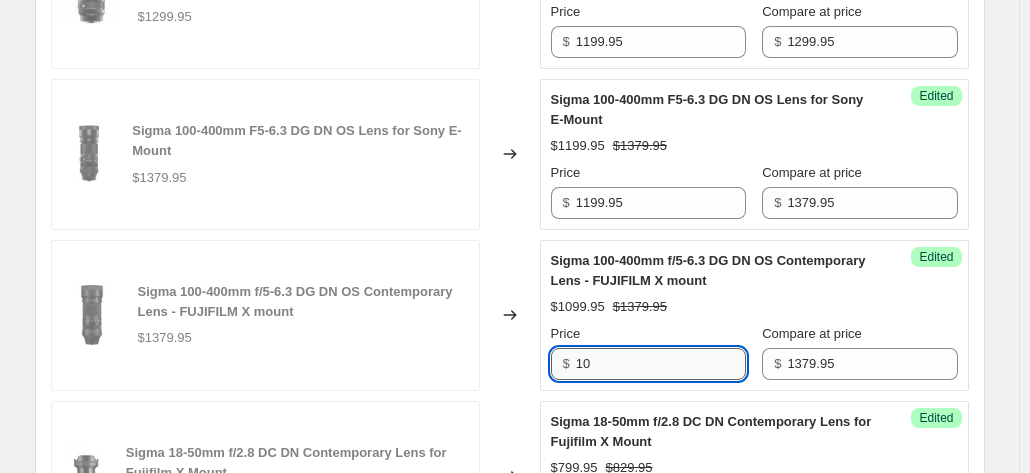 type on "1" 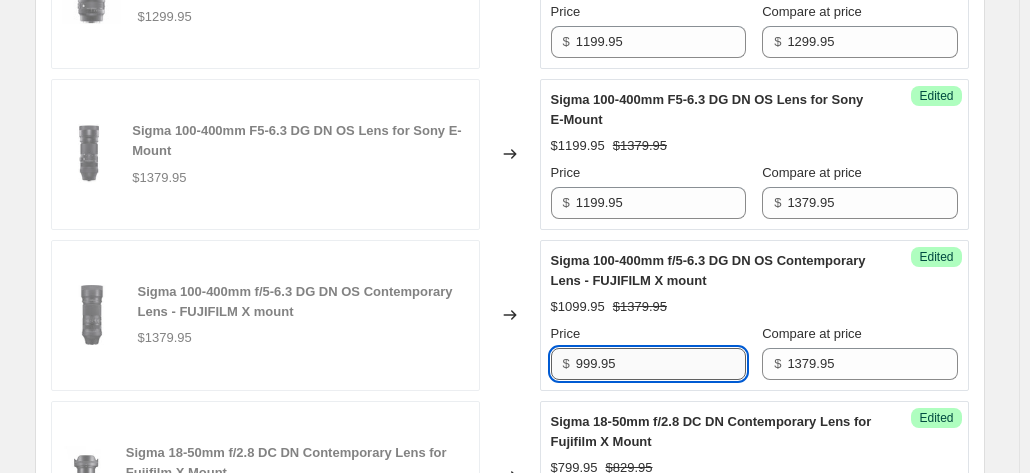 click on "999.95" at bounding box center (661, 364) 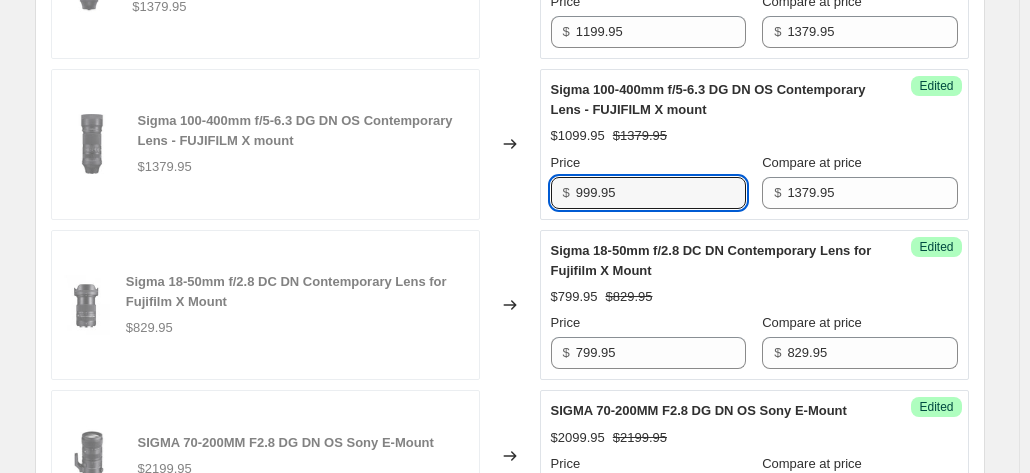 scroll, scrollTop: 1800, scrollLeft: 0, axis: vertical 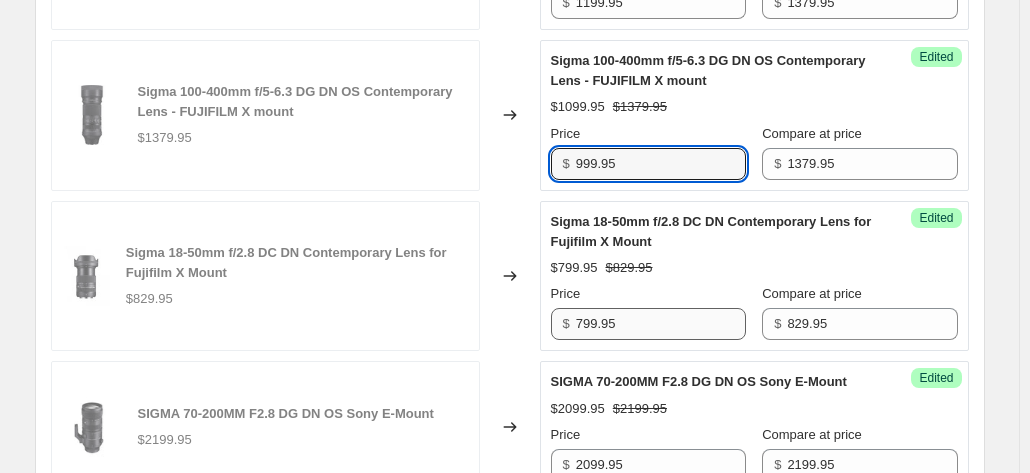 type on "999.95" 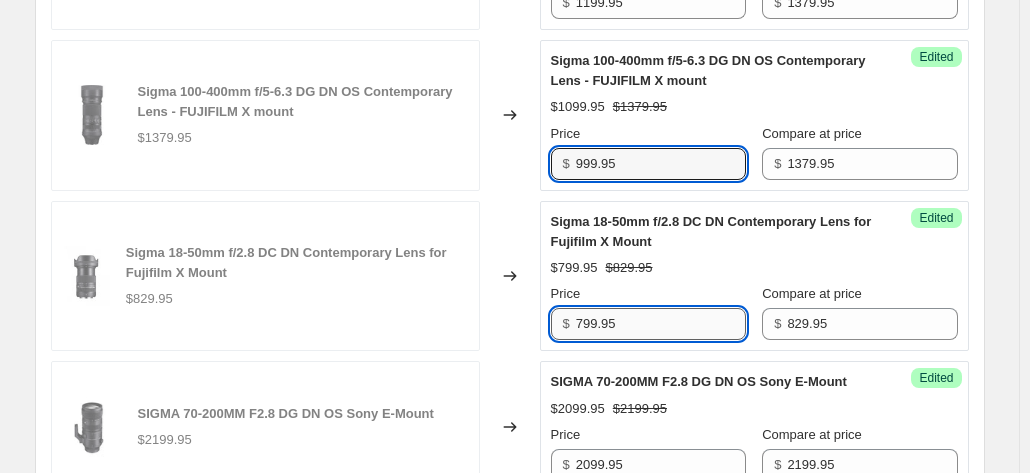 click on "799.95" at bounding box center (661, 324) 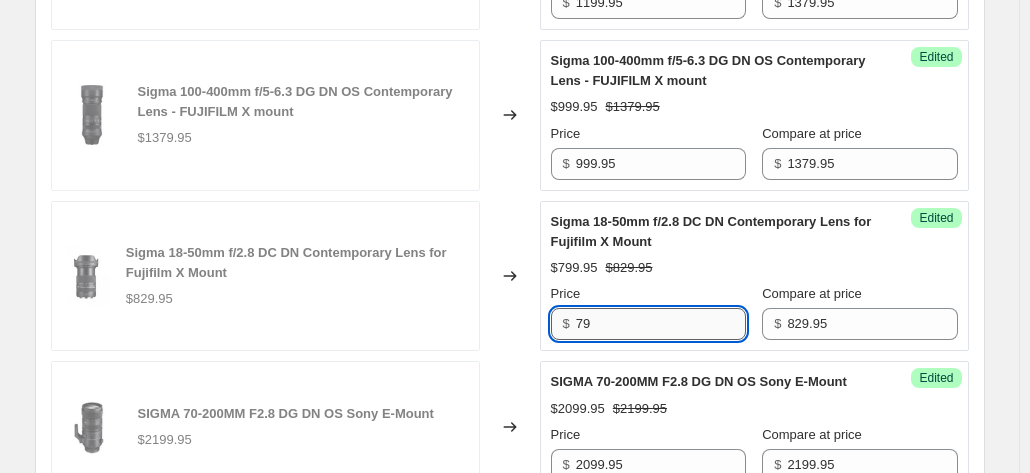 type on "7" 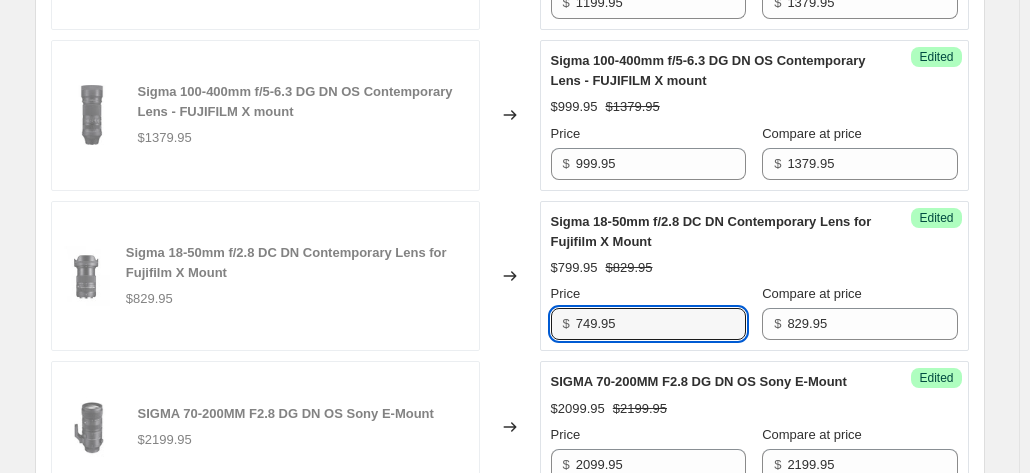 type on "749.95" 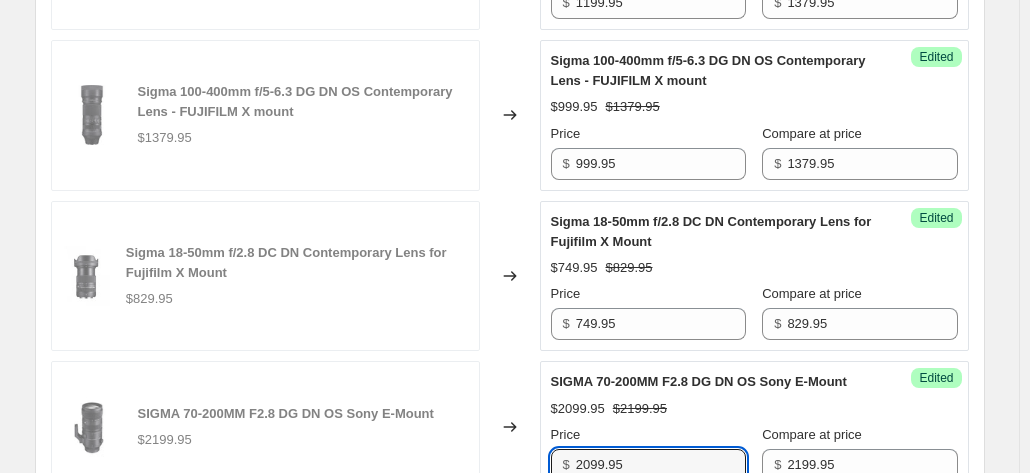 scroll, scrollTop: 2061, scrollLeft: 0, axis: vertical 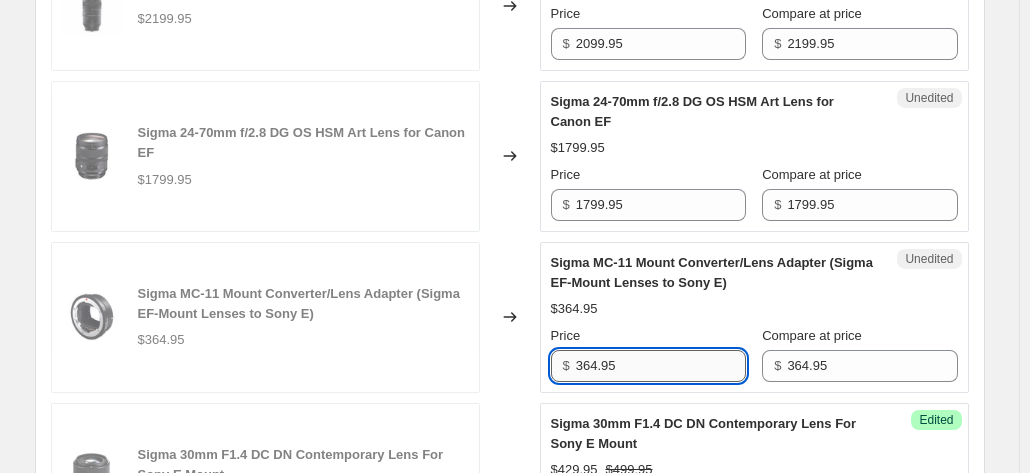 click on "364.95" at bounding box center [661, 366] 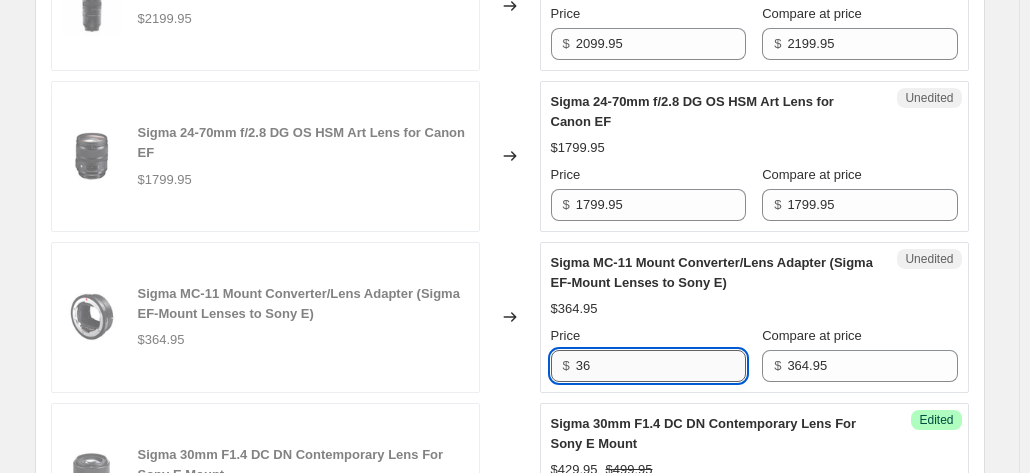 type on "3" 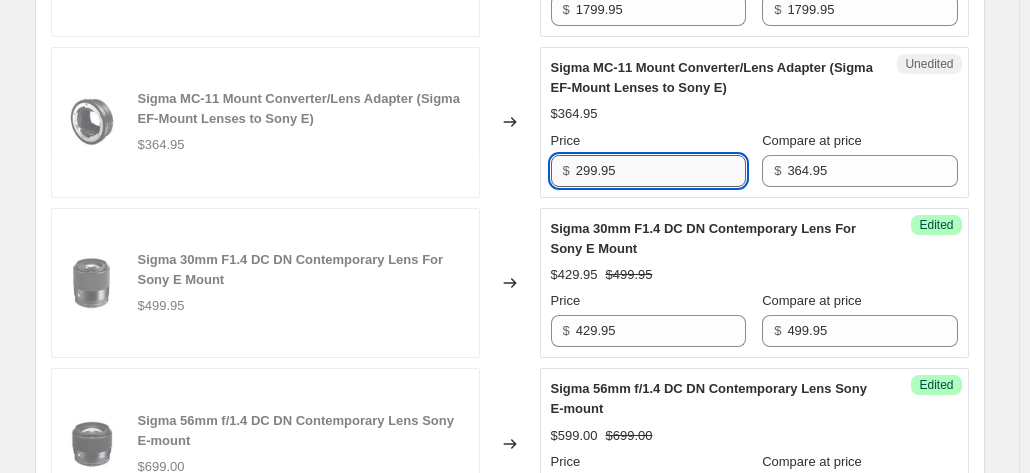 scroll, scrollTop: 2562, scrollLeft: 0, axis: vertical 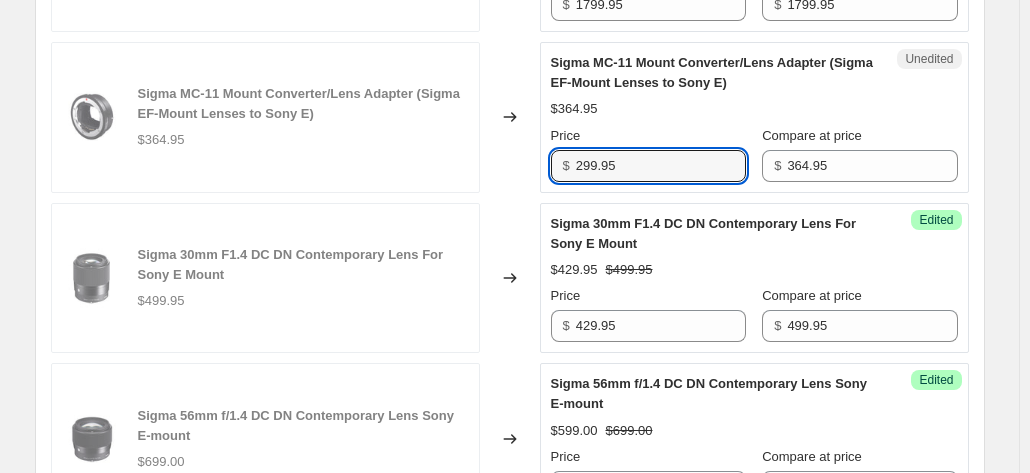 type on "299.95" 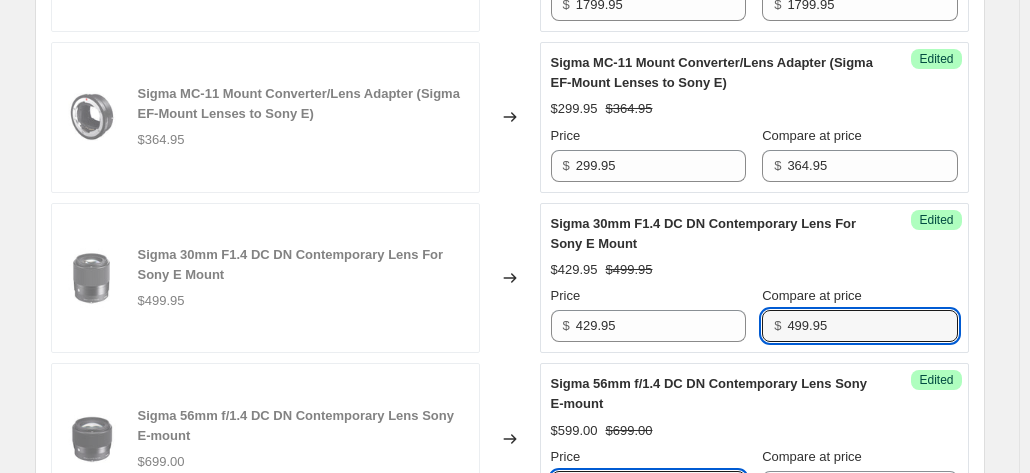 scroll, scrollTop: 2842, scrollLeft: 0, axis: vertical 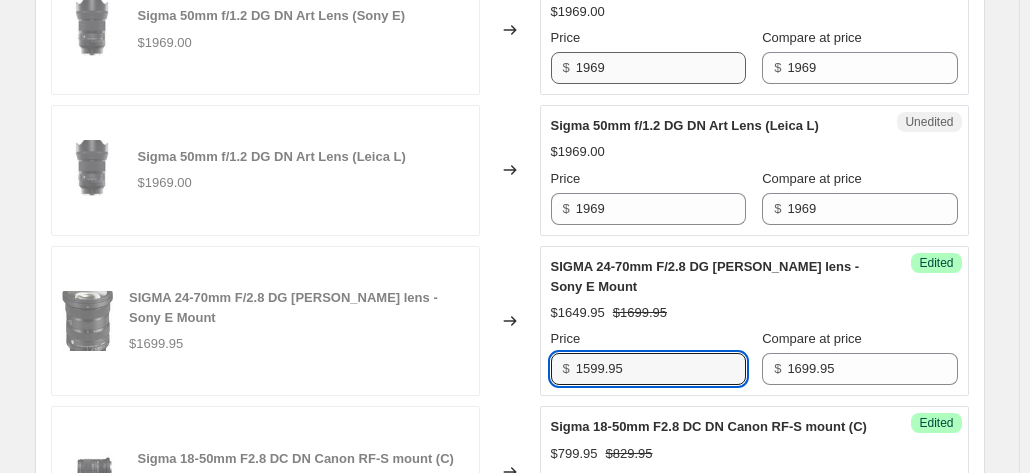 type on "1599.95" 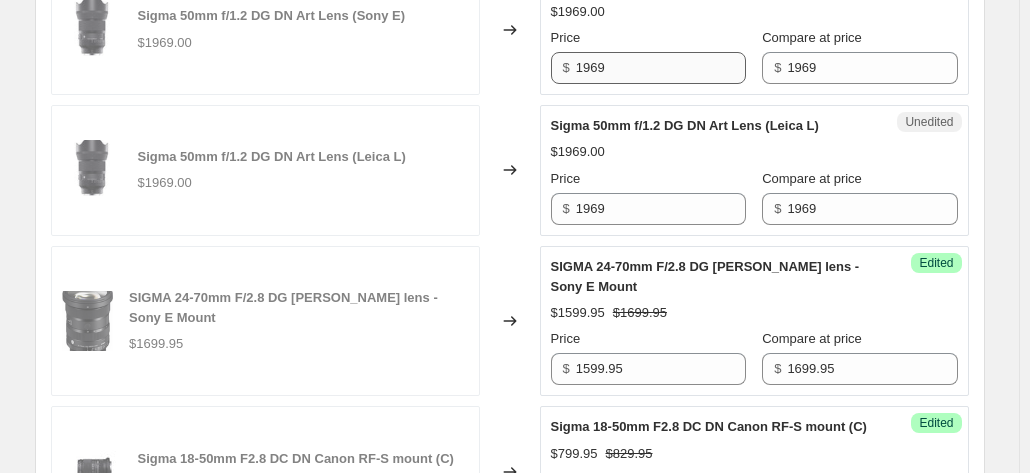 scroll, scrollTop: 3442, scrollLeft: 0, axis: vertical 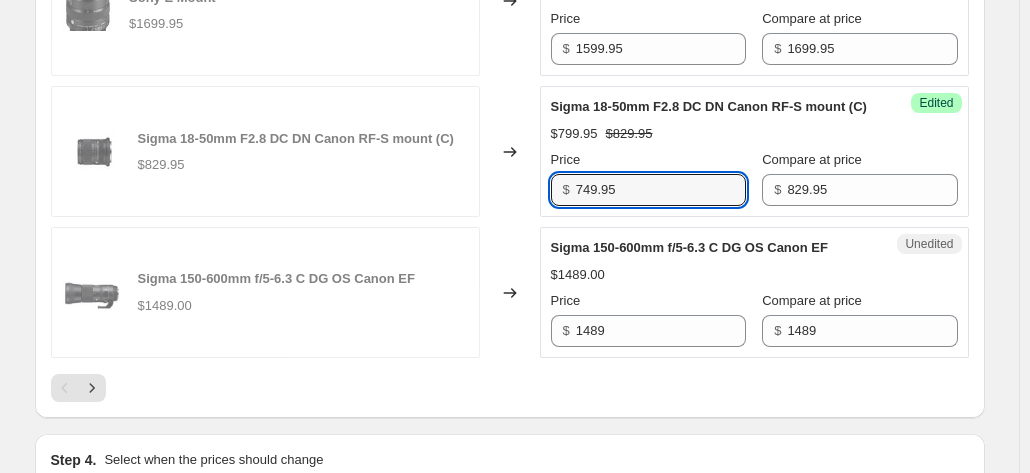 type on "749.95" 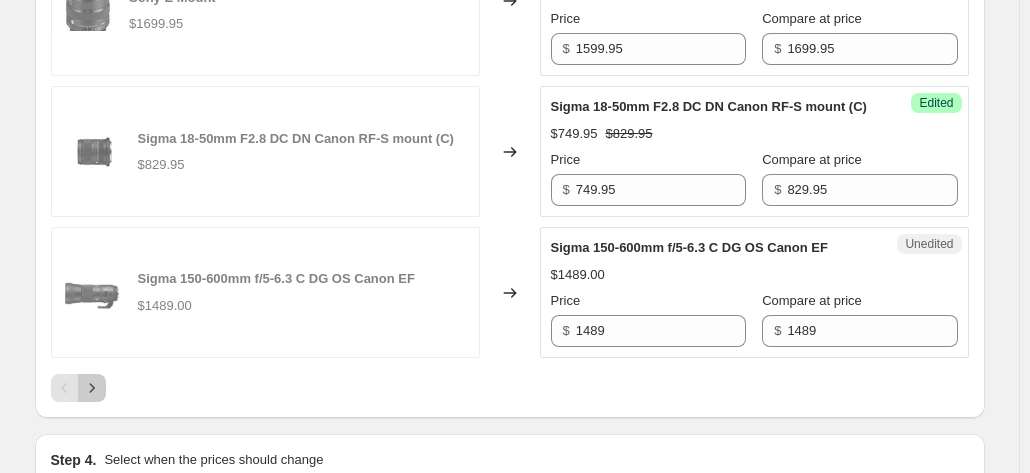 type 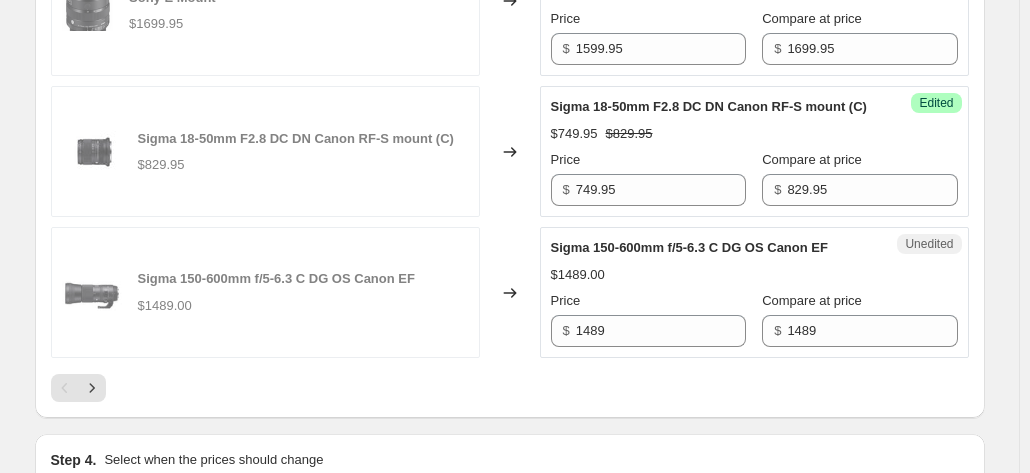 scroll, scrollTop: 3742, scrollLeft: 0, axis: vertical 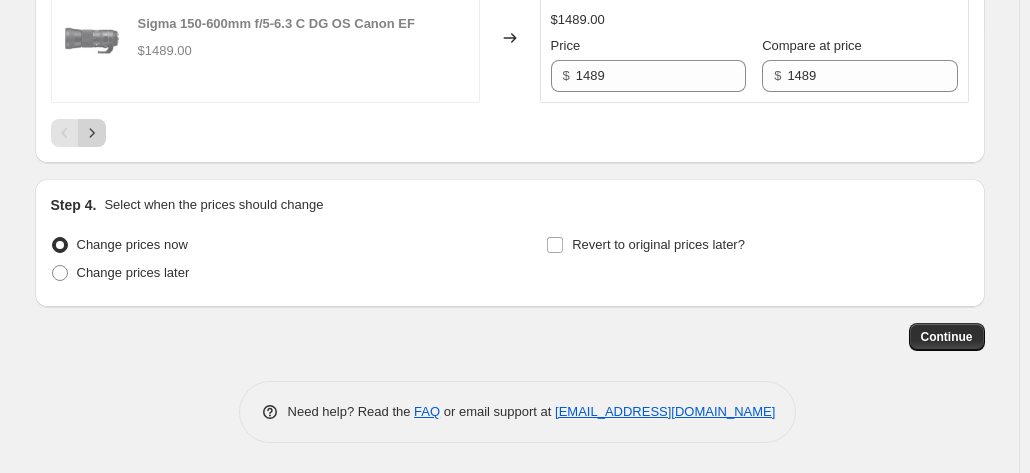 click 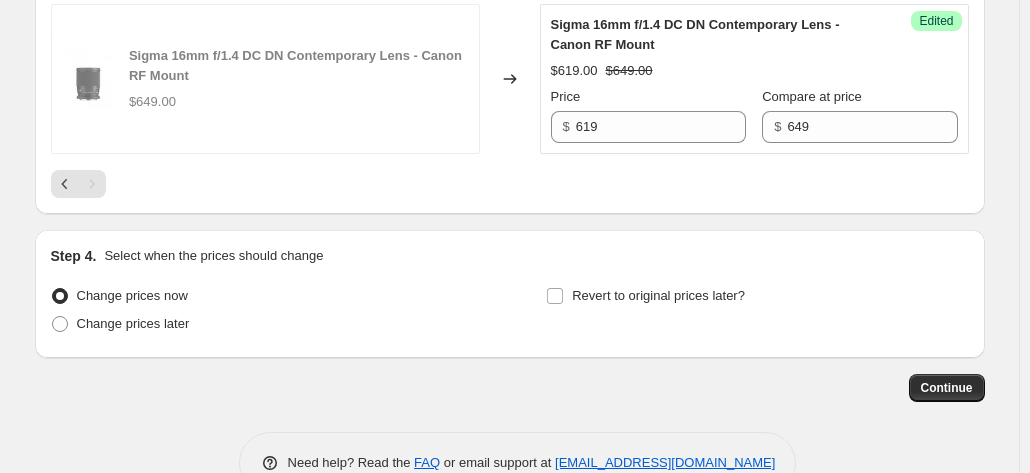 scroll, scrollTop: 3582, scrollLeft: 0, axis: vertical 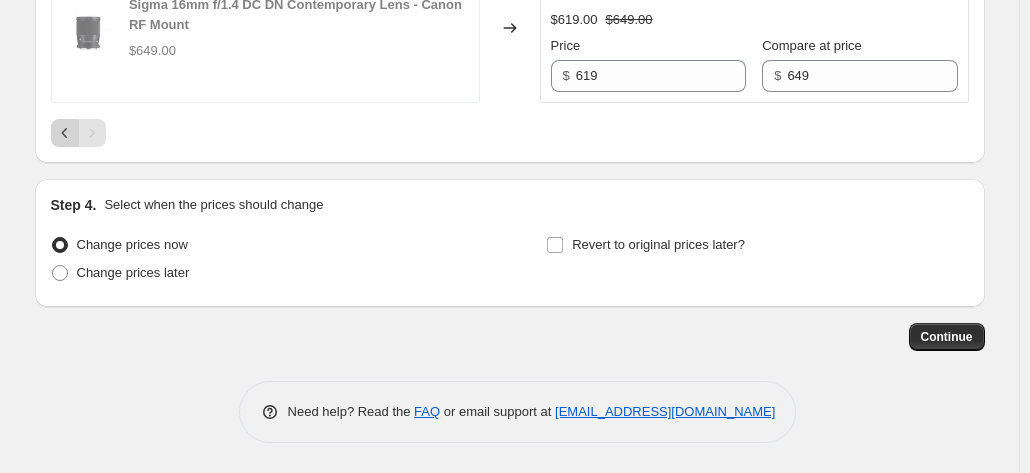 click 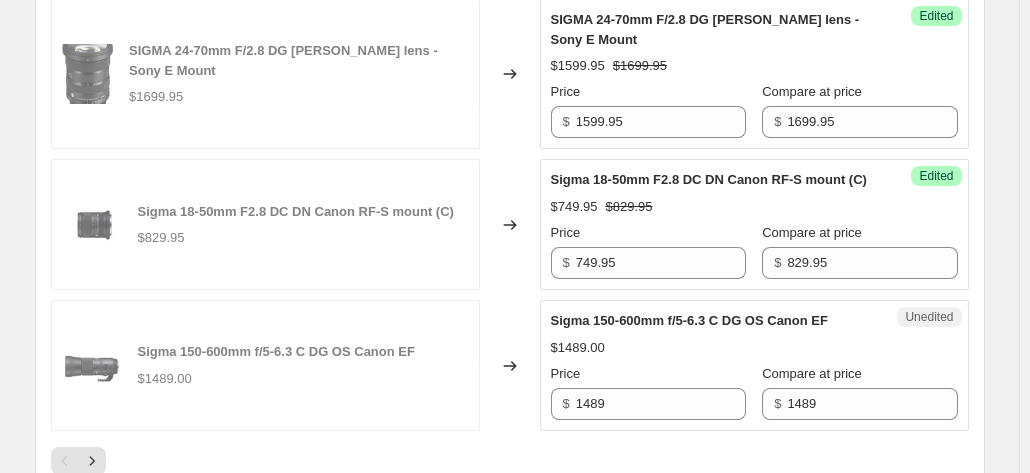 scroll, scrollTop: 3482, scrollLeft: 0, axis: vertical 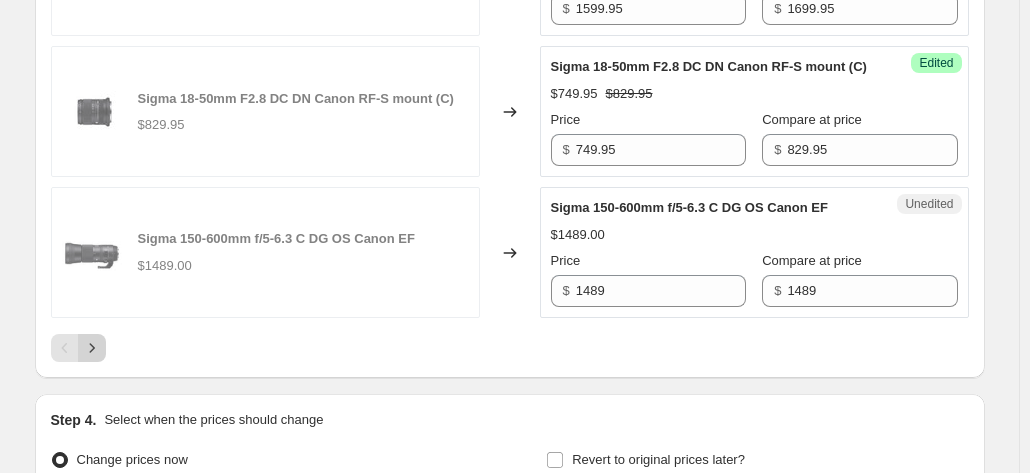 click 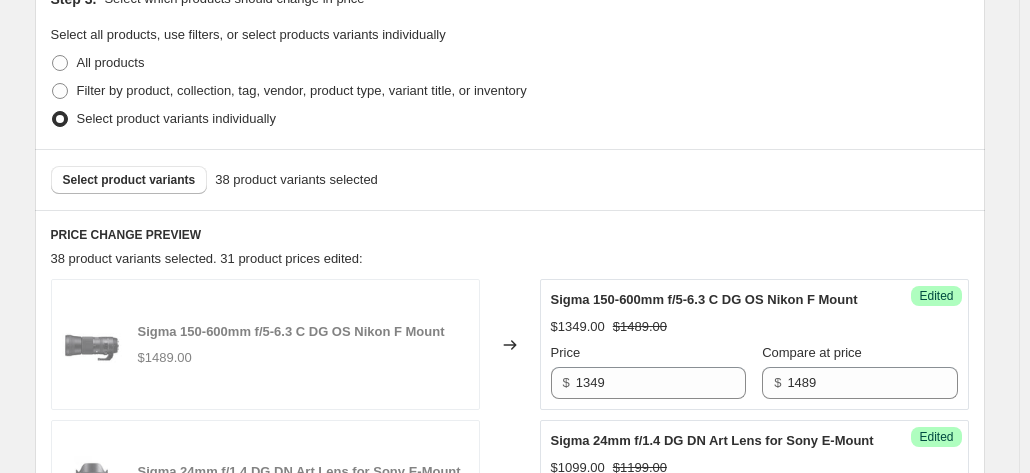 scroll, scrollTop: 482, scrollLeft: 0, axis: vertical 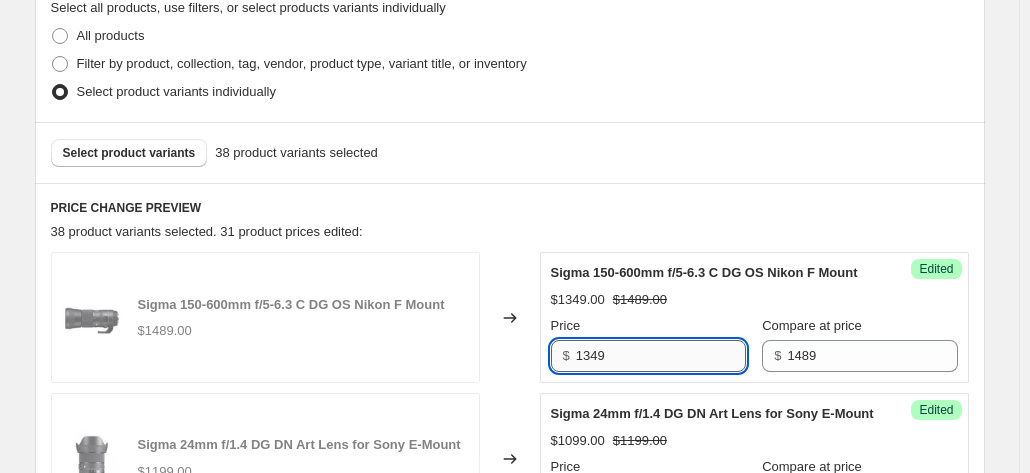 click on "1349" at bounding box center (661, 356) 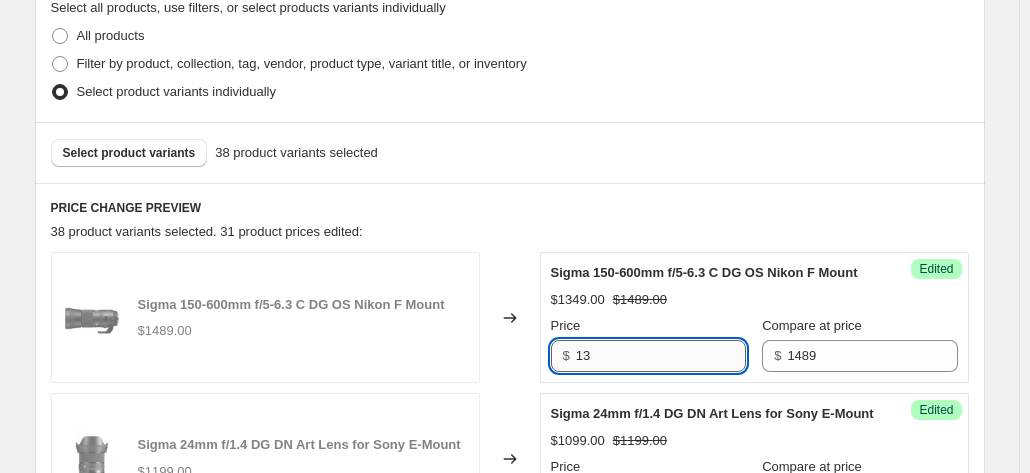 type on "1" 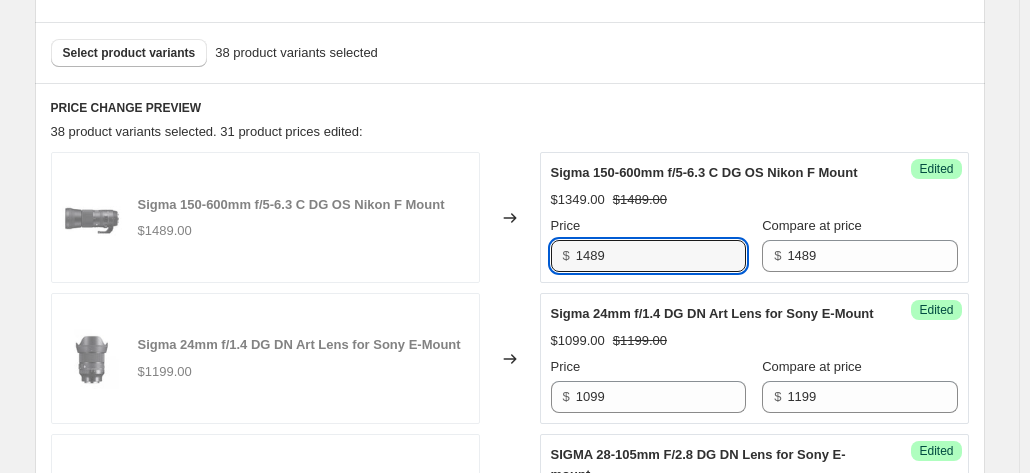 scroll, scrollTop: 682, scrollLeft: 0, axis: vertical 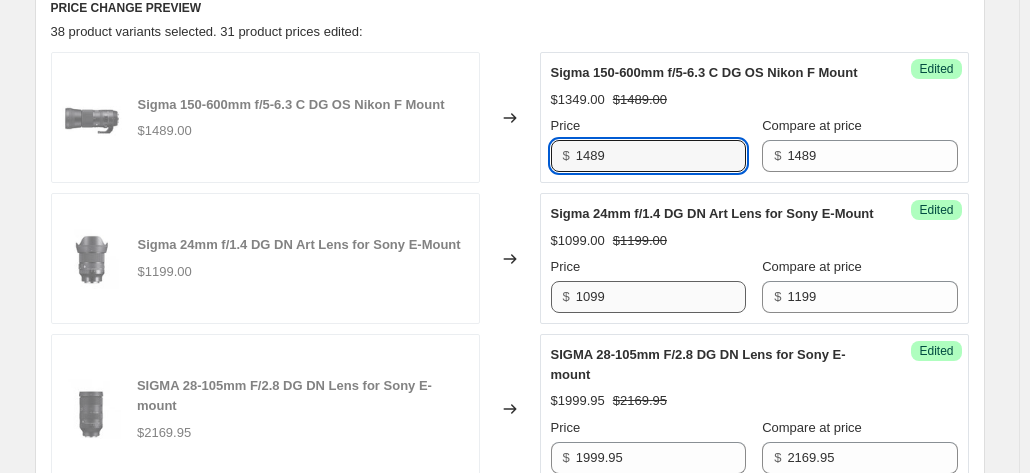 type on "1489" 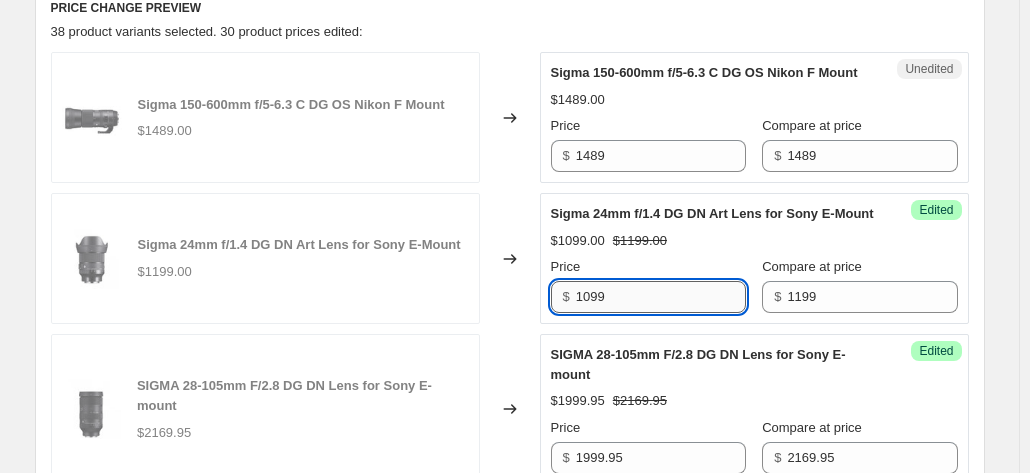 click on "1099" at bounding box center (661, 297) 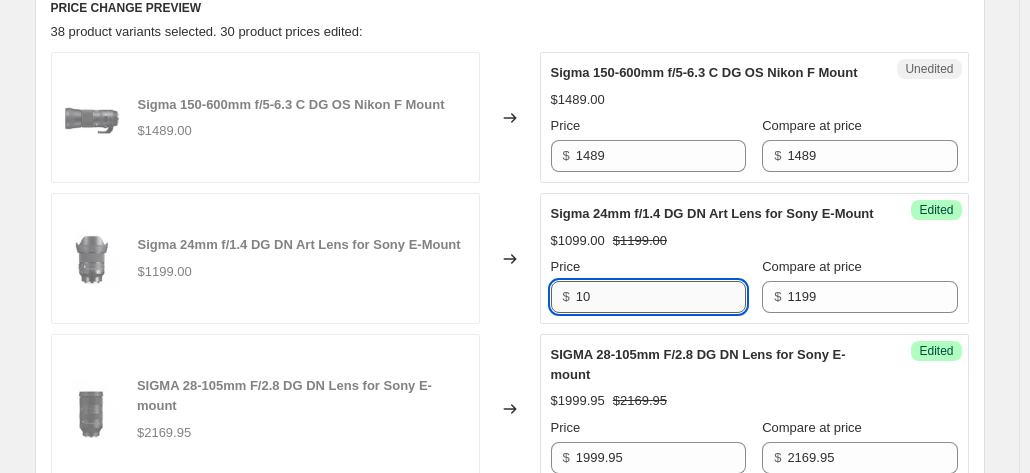type on "1" 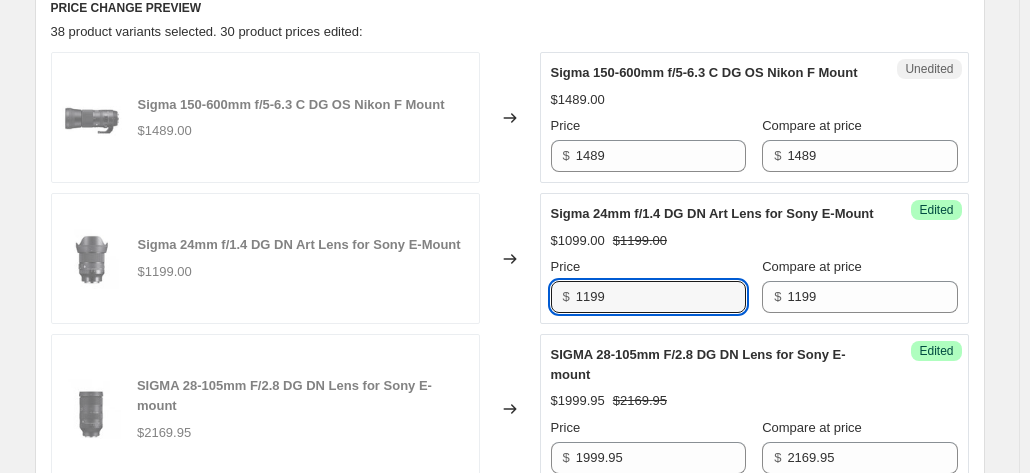 scroll, scrollTop: 882, scrollLeft: 0, axis: vertical 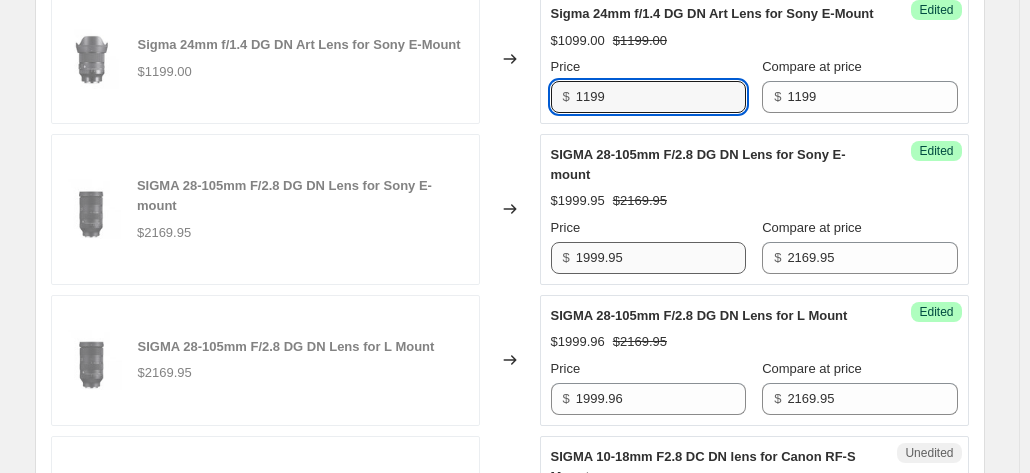 type on "1199" 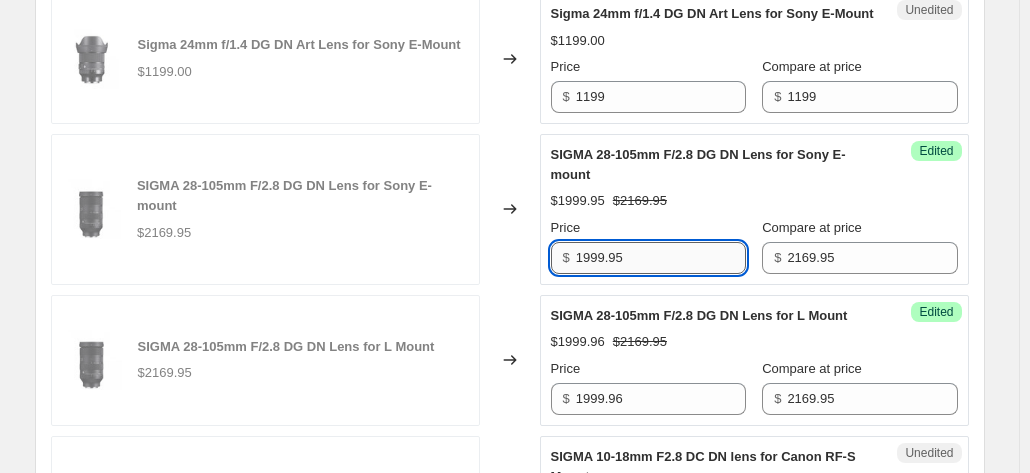 click on "1999.95" at bounding box center [661, 258] 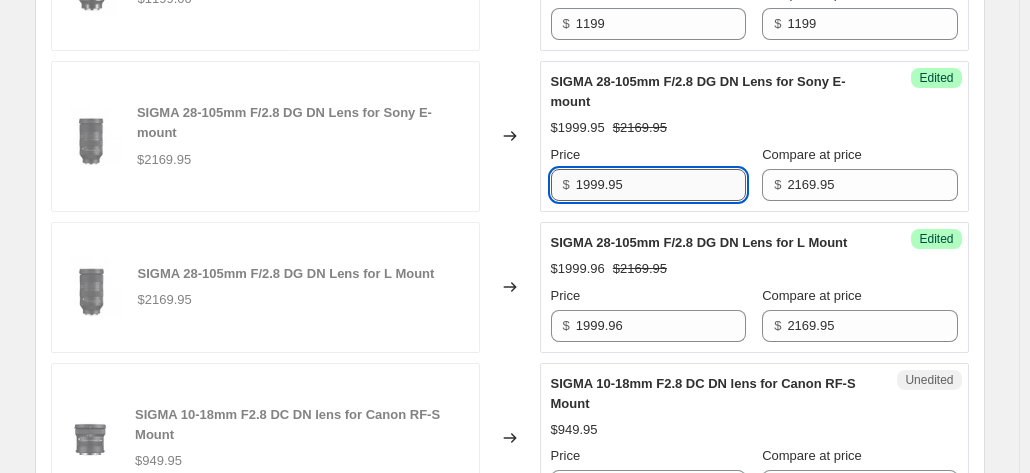 scroll, scrollTop: 982, scrollLeft: 0, axis: vertical 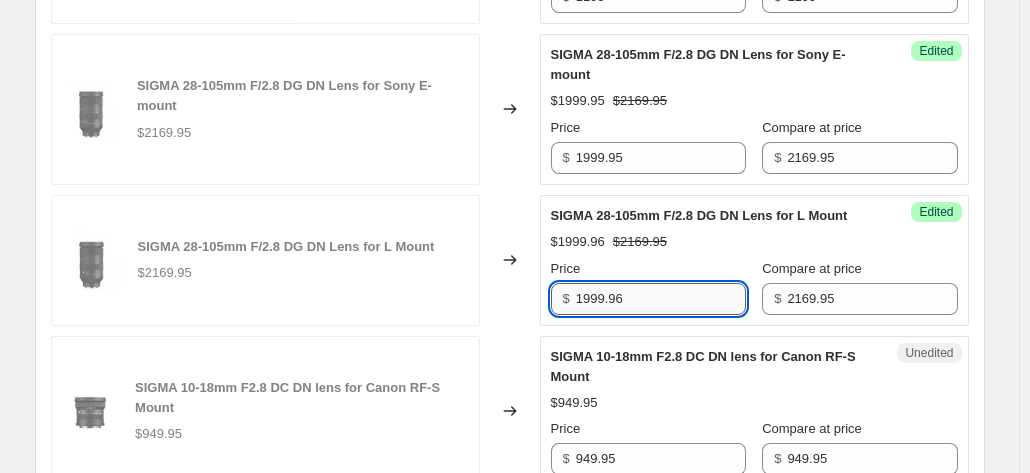click on "1999.96" at bounding box center [661, 299] 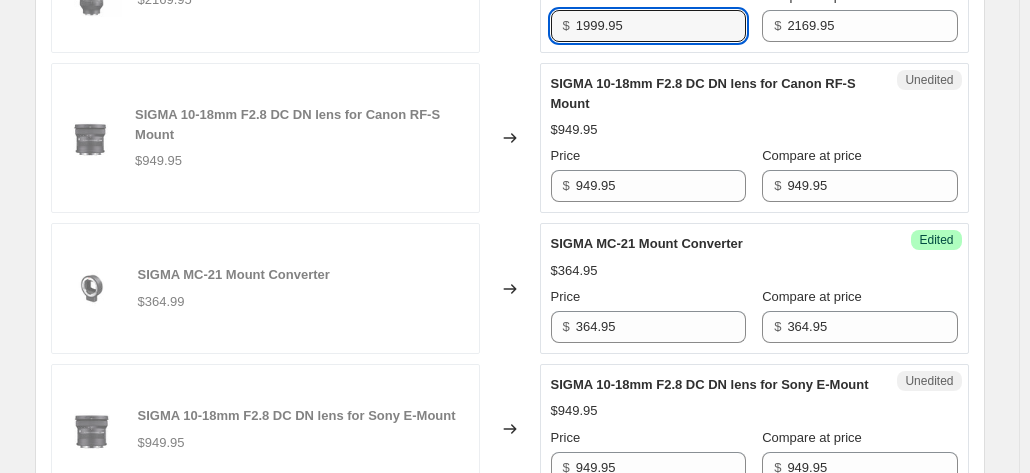 scroll, scrollTop: 1282, scrollLeft: 0, axis: vertical 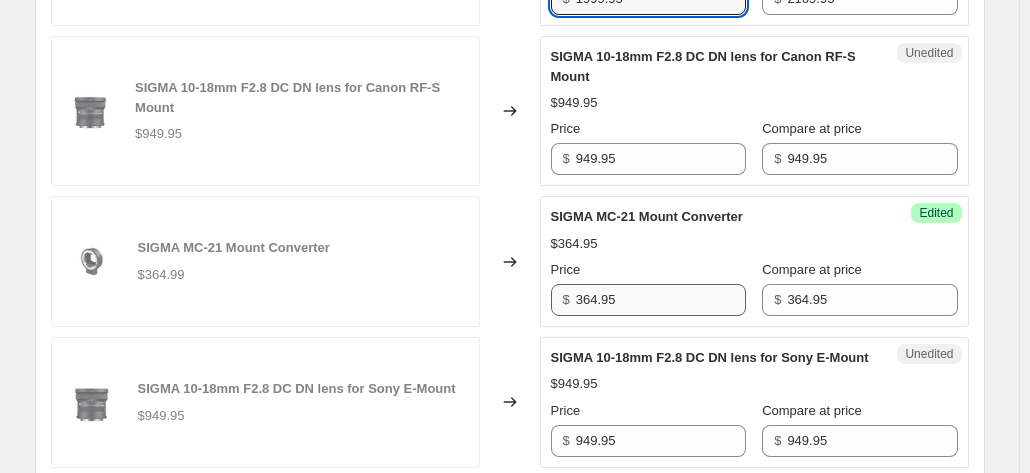 type on "1999.95" 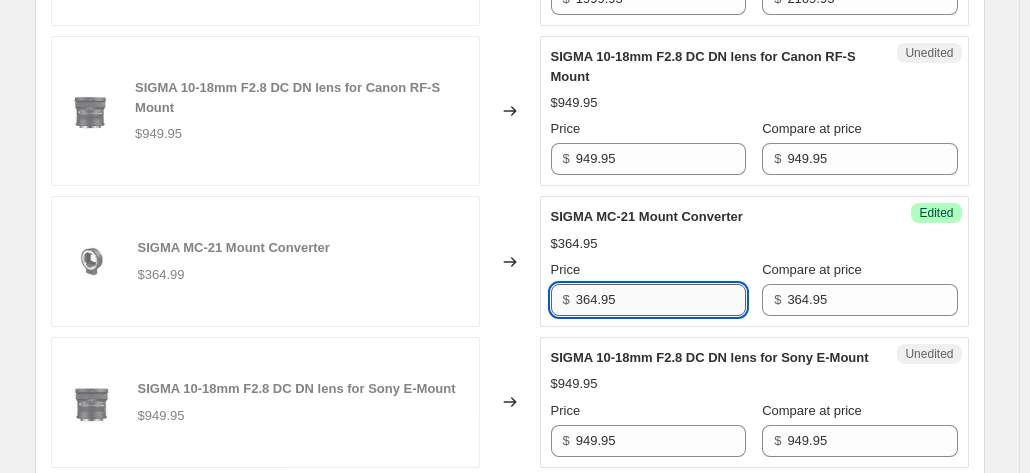 click on "364.95" at bounding box center [661, 300] 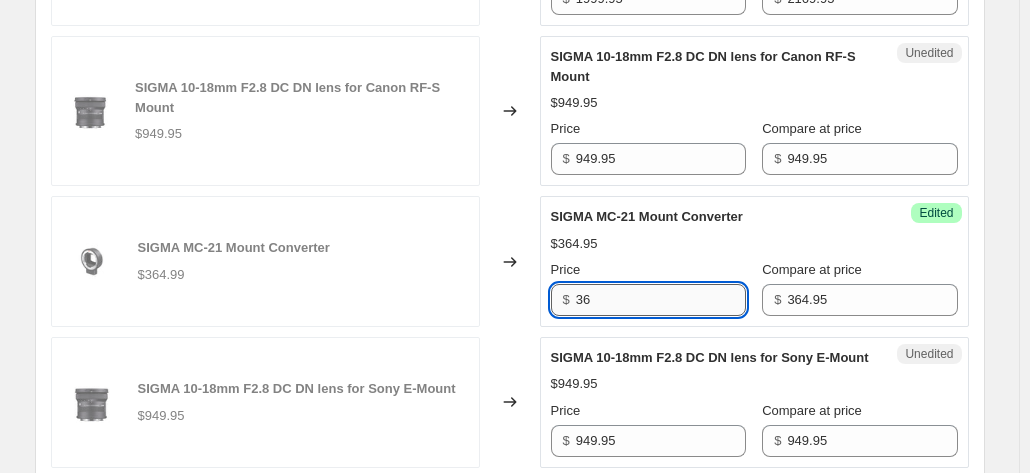 type on "3" 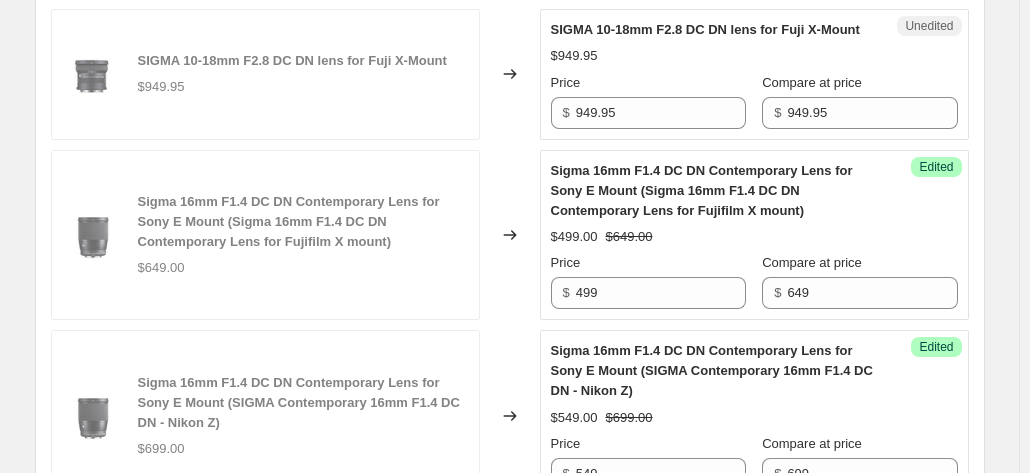 scroll, scrollTop: 1782, scrollLeft: 0, axis: vertical 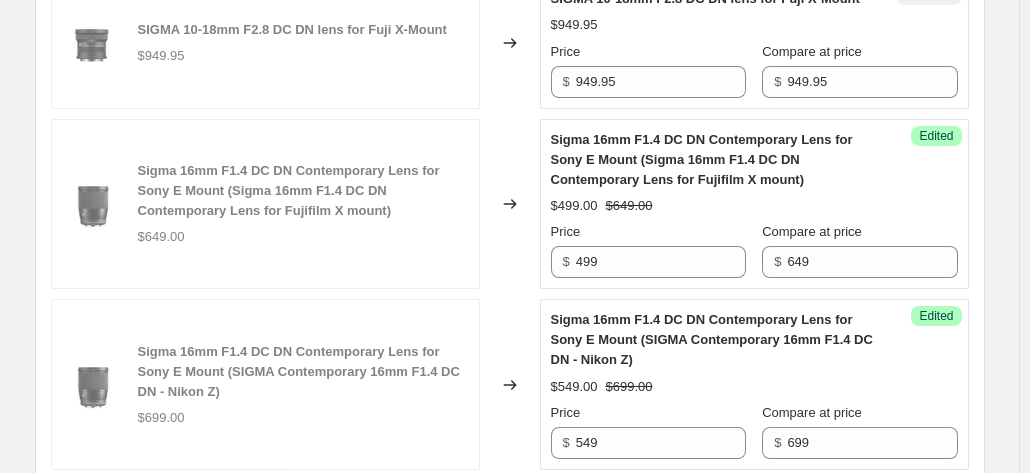 type on "299.95" 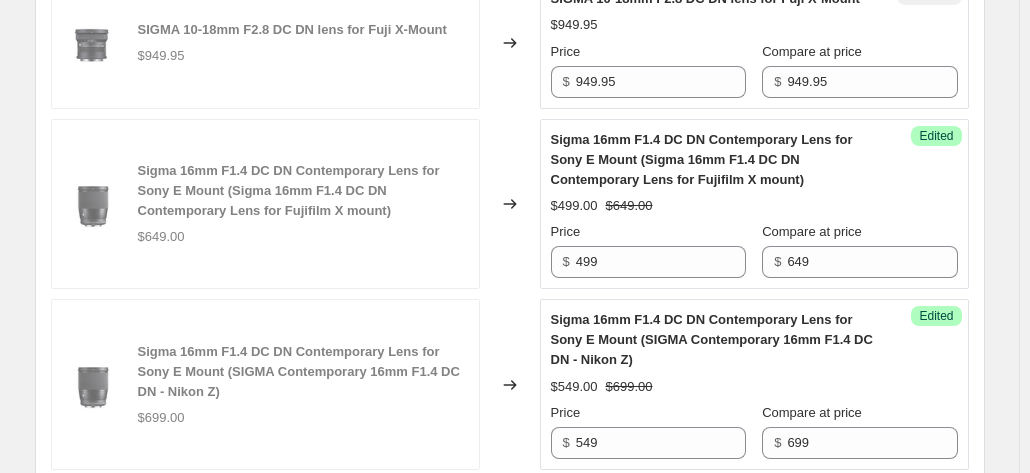 scroll, scrollTop: 1401, scrollLeft: 0, axis: vertical 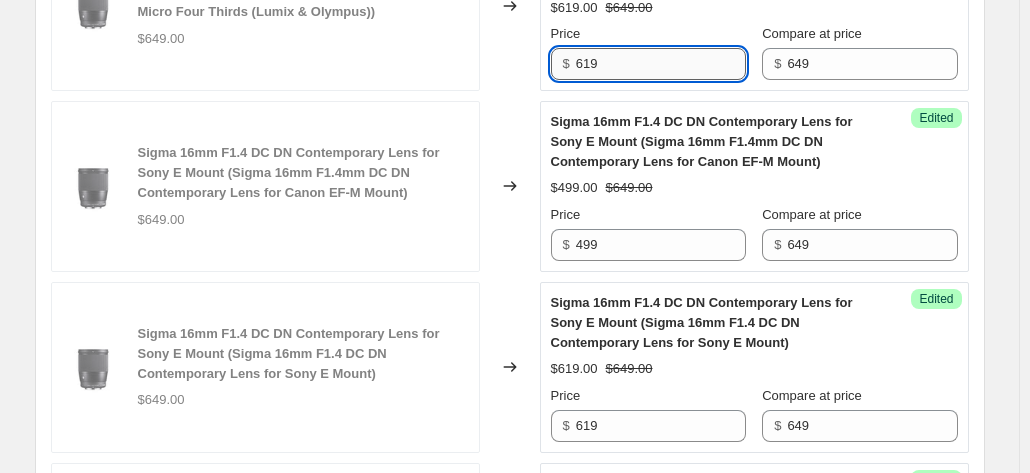 click on "619" at bounding box center [661, 64] 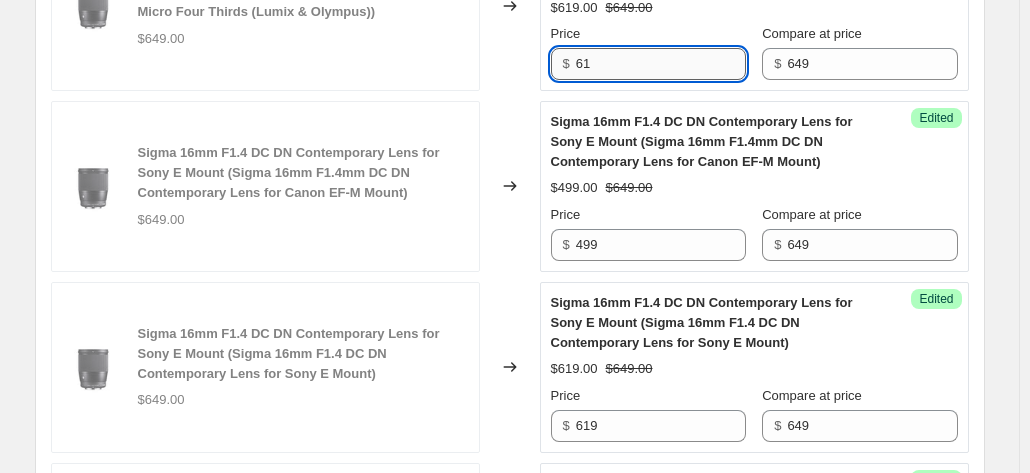 type on "6" 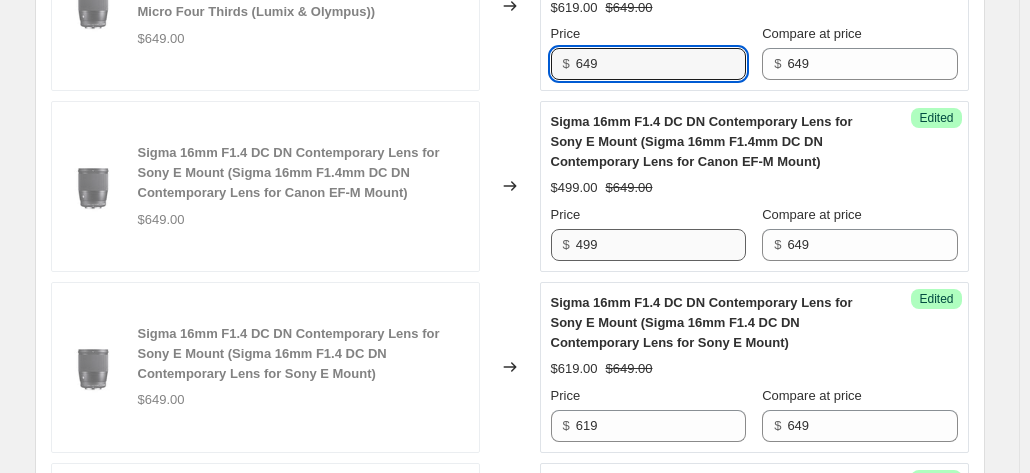 type on "649" 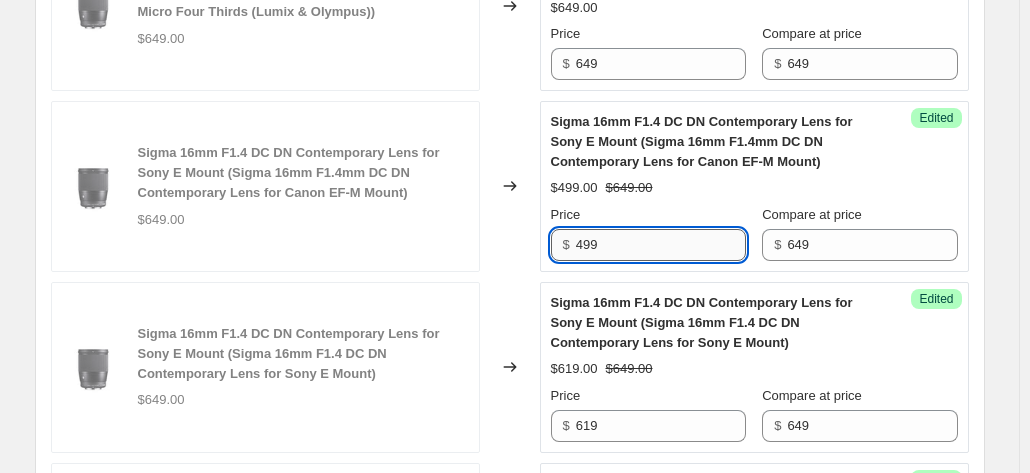 click on "499" at bounding box center (661, 245) 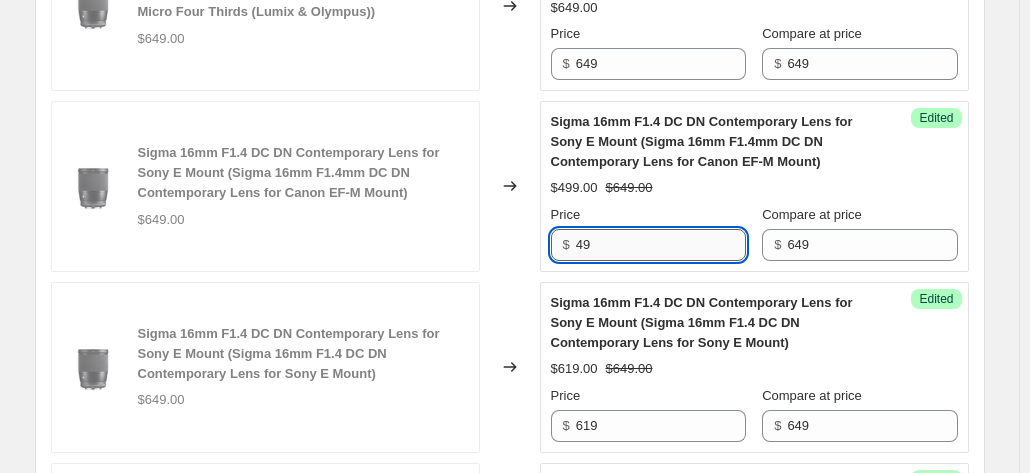 type on "4" 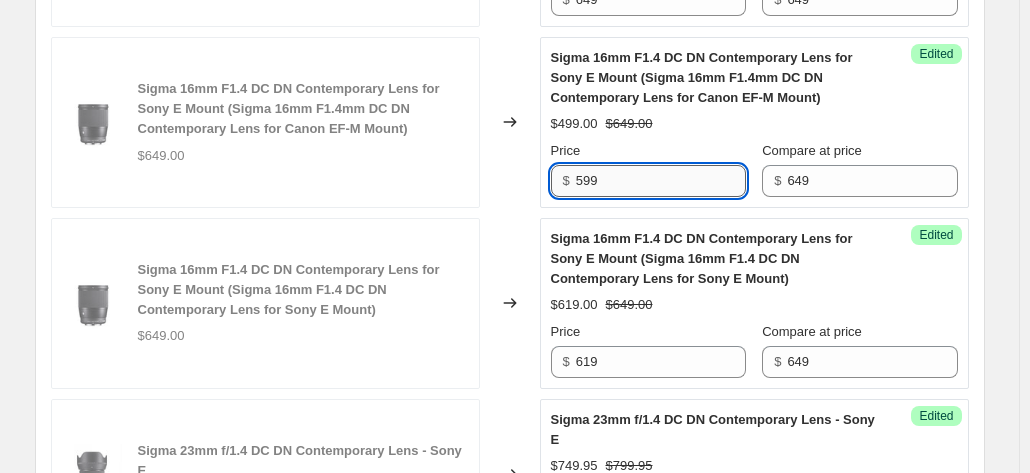 scroll, scrollTop: 2442, scrollLeft: 0, axis: vertical 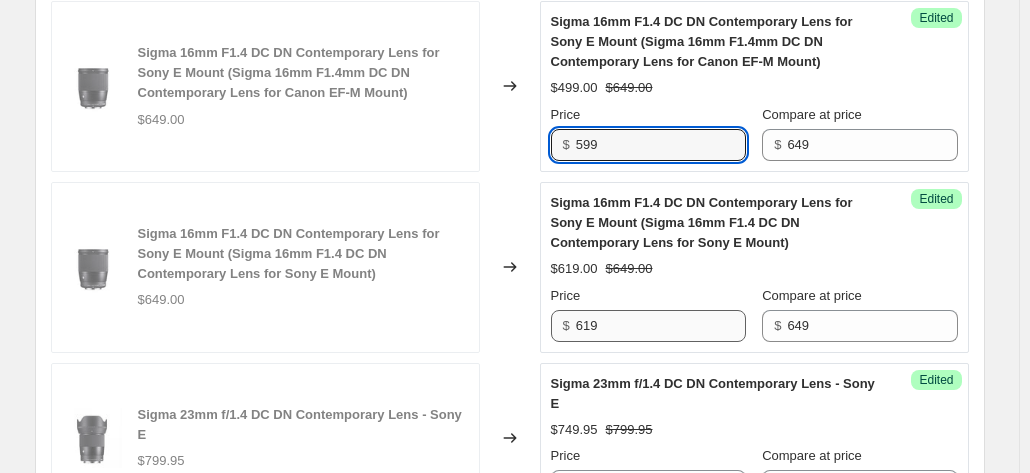 type on "599" 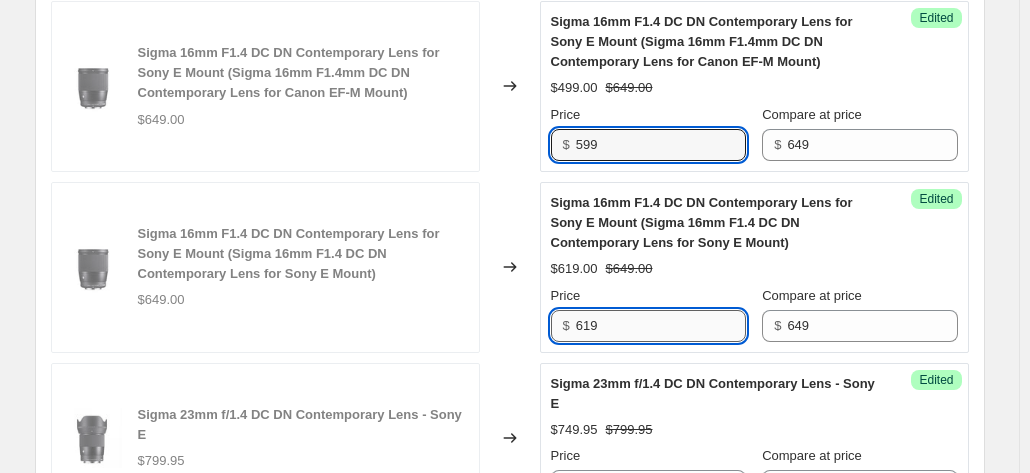 click on "619" at bounding box center [661, 326] 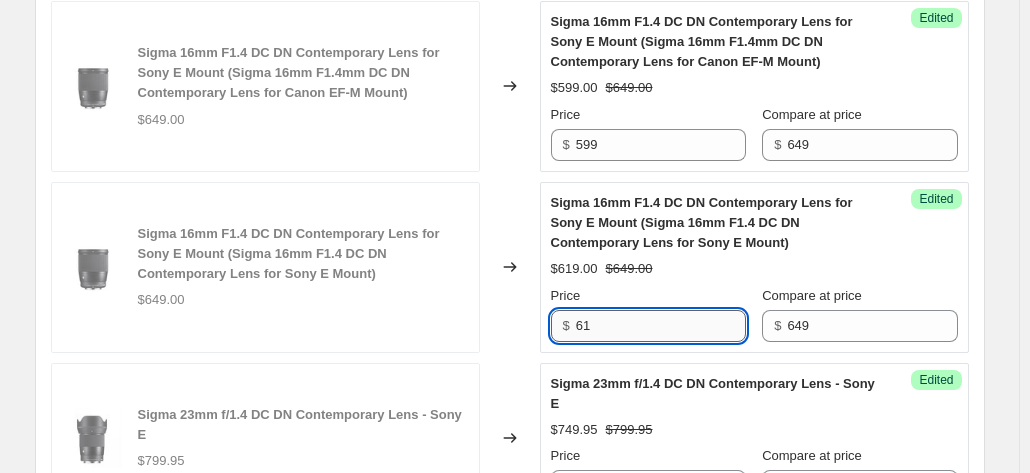 type on "6" 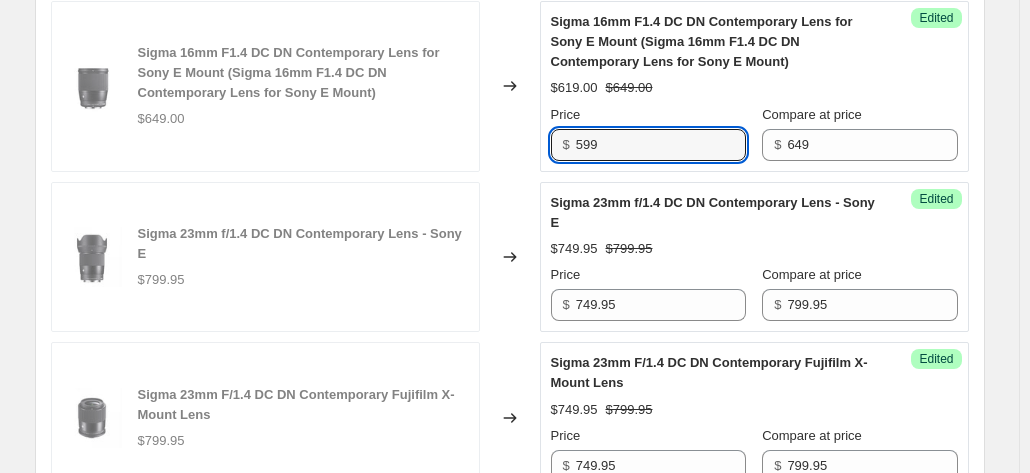 scroll, scrollTop: 2642, scrollLeft: 0, axis: vertical 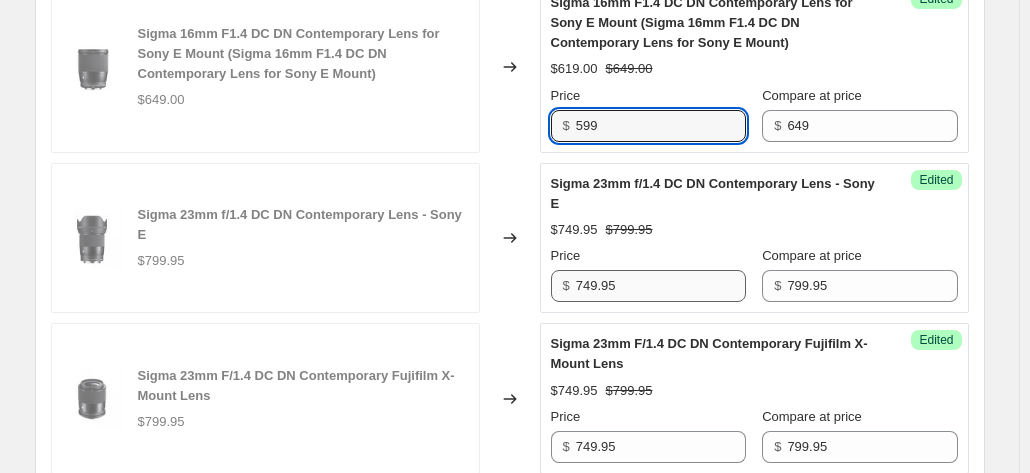 type on "599" 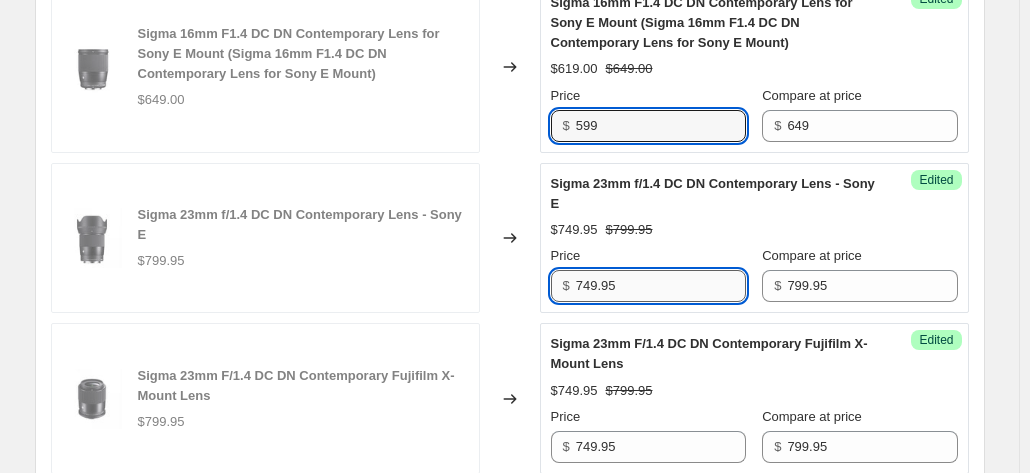 click on "749.95" at bounding box center [661, 286] 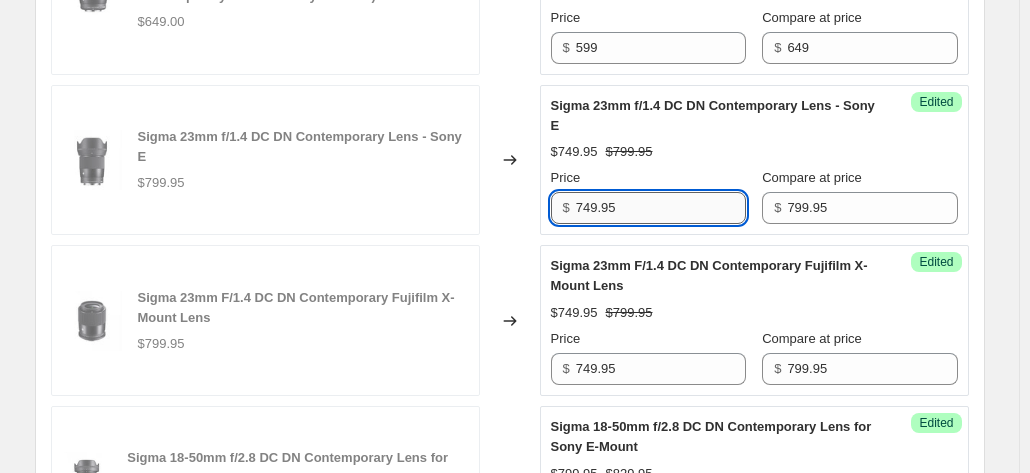 scroll, scrollTop: 2742, scrollLeft: 0, axis: vertical 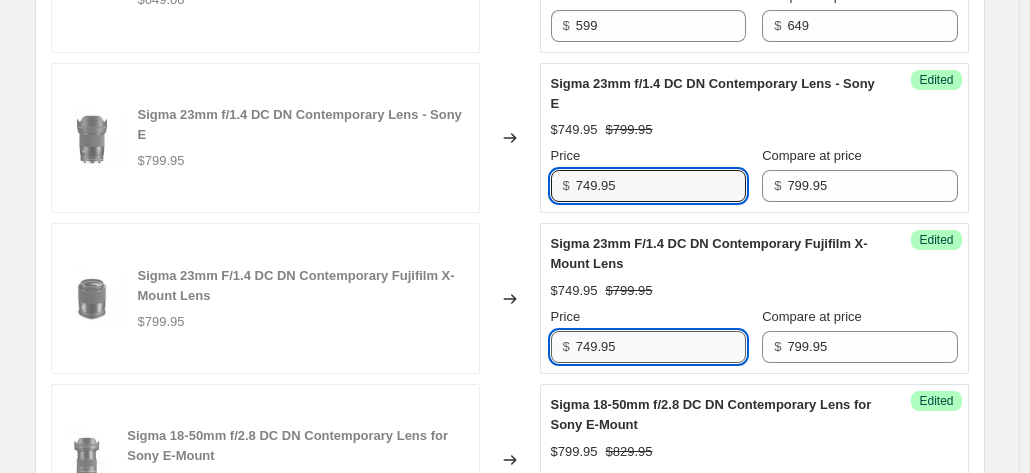 click on "749.95" at bounding box center (661, 347) 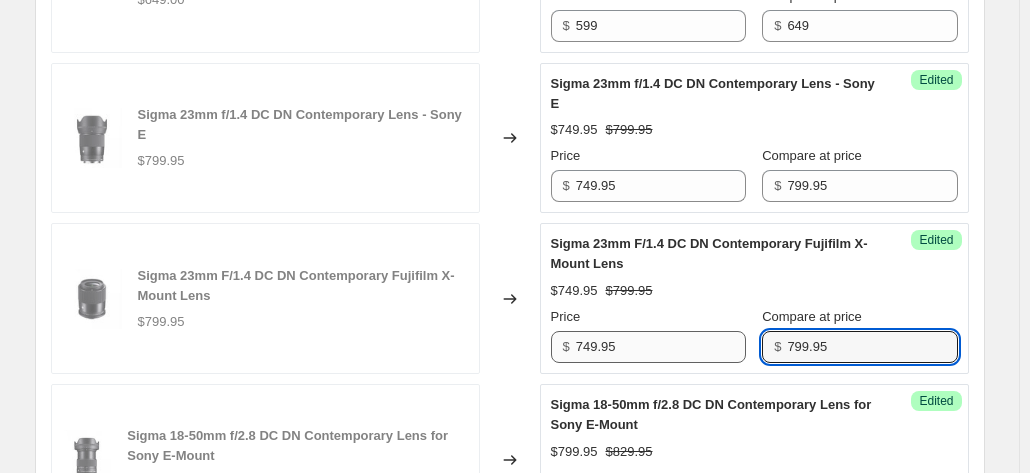 scroll, scrollTop: 3102, scrollLeft: 0, axis: vertical 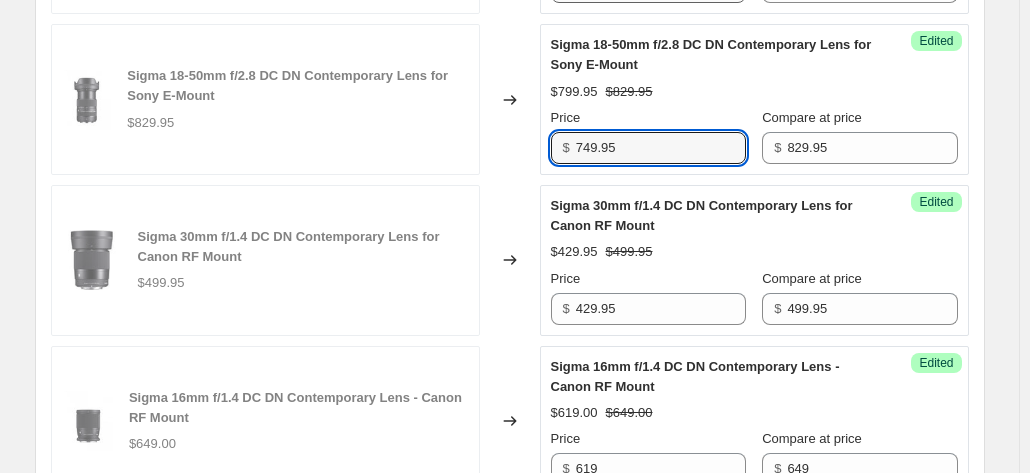 type on "749.95" 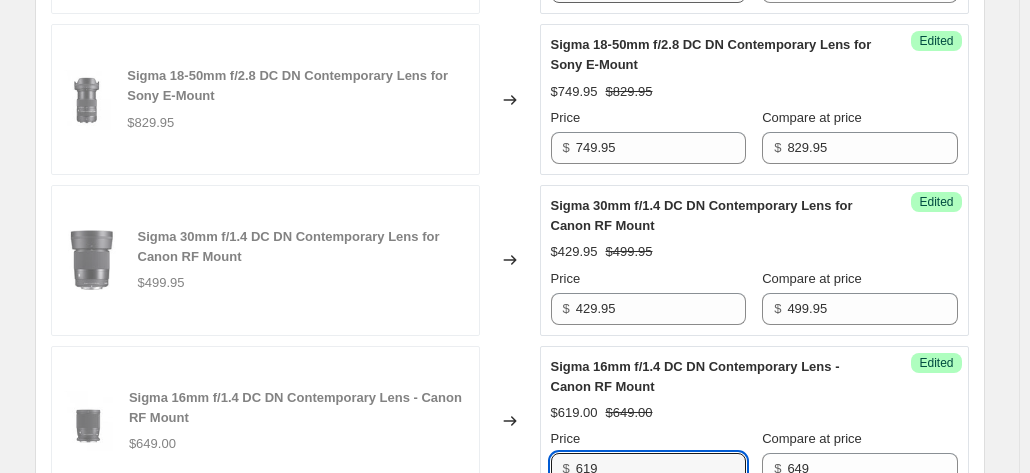 scroll, scrollTop: 3422, scrollLeft: 0, axis: vertical 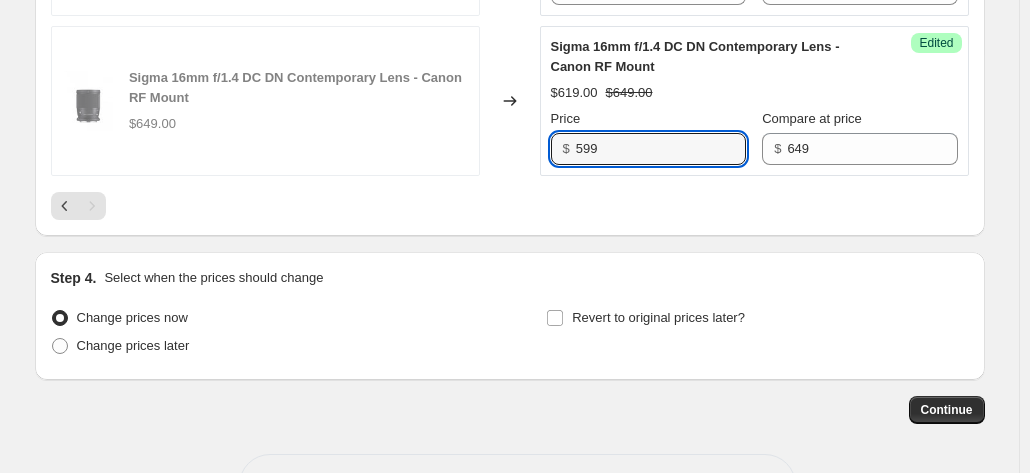 type on "599" 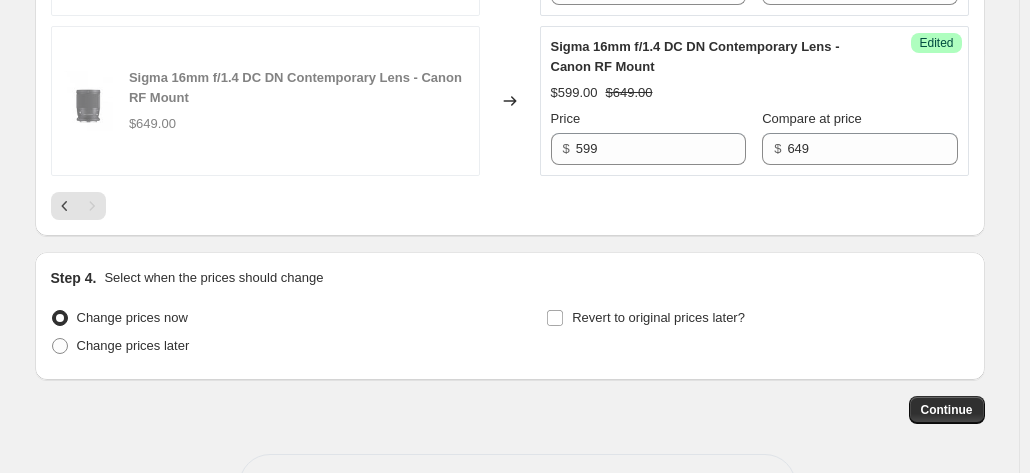 click on "Revert to original prices later?" at bounding box center [757, 334] 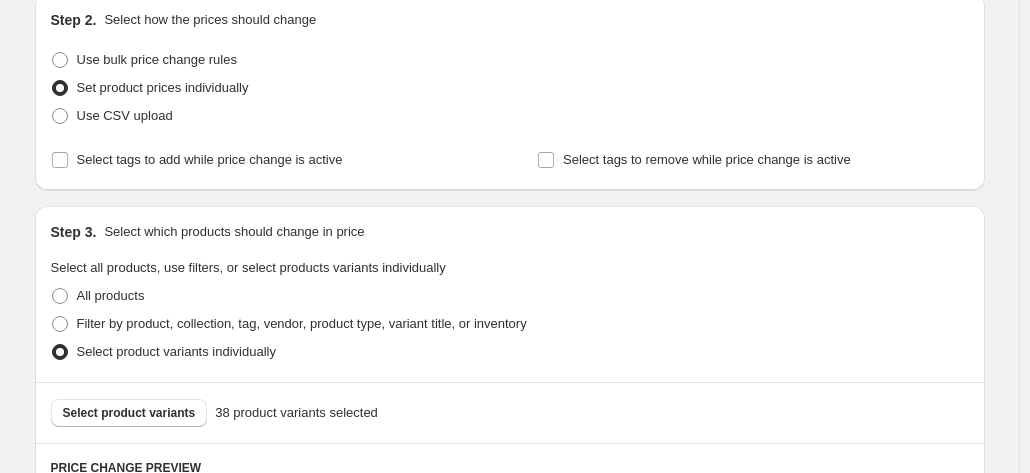 scroll, scrollTop: 322, scrollLeft: 0, axis: vertical 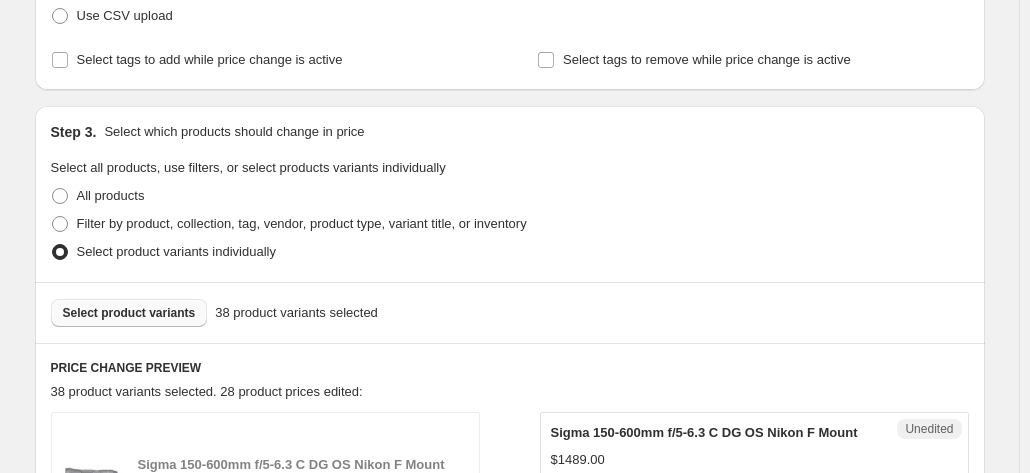click on "Select product variants" at bounding box center [129, 313] 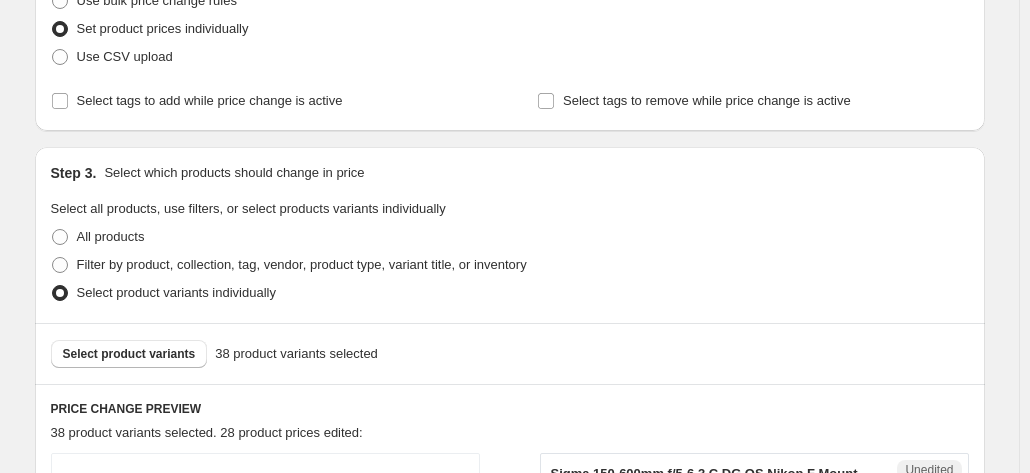 scroll, scrollTop: 300, scrollLeft: 0, axis: vertical 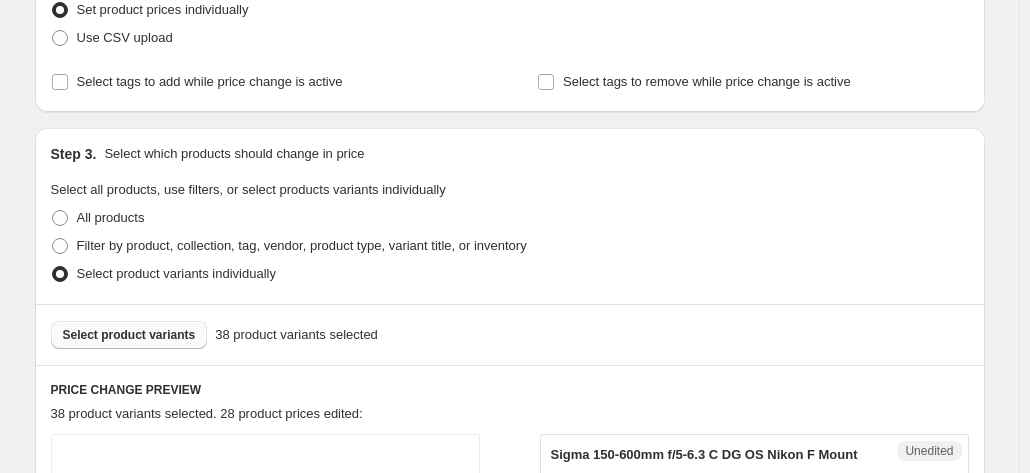 click on "Select product variants" at bounding box center [129, 335] 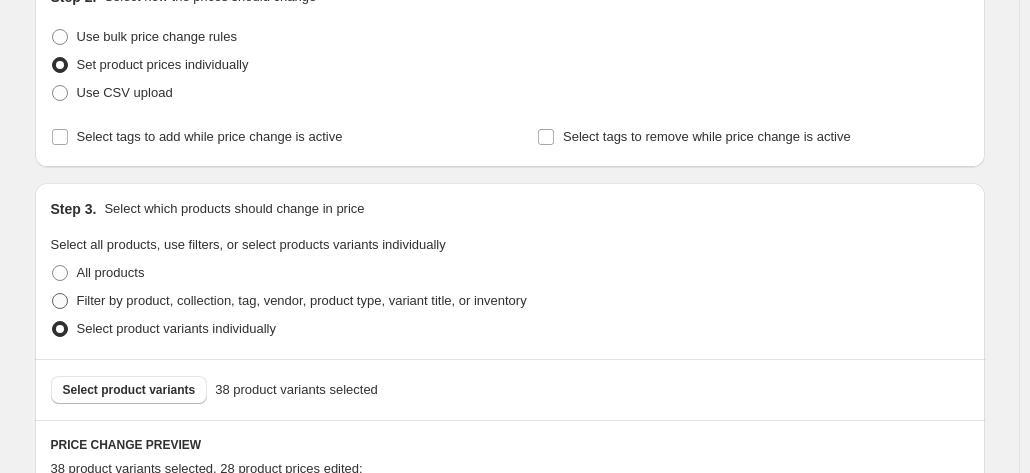 scroll, scrollTop: 300, scrollLeft: 0, axis: vertical 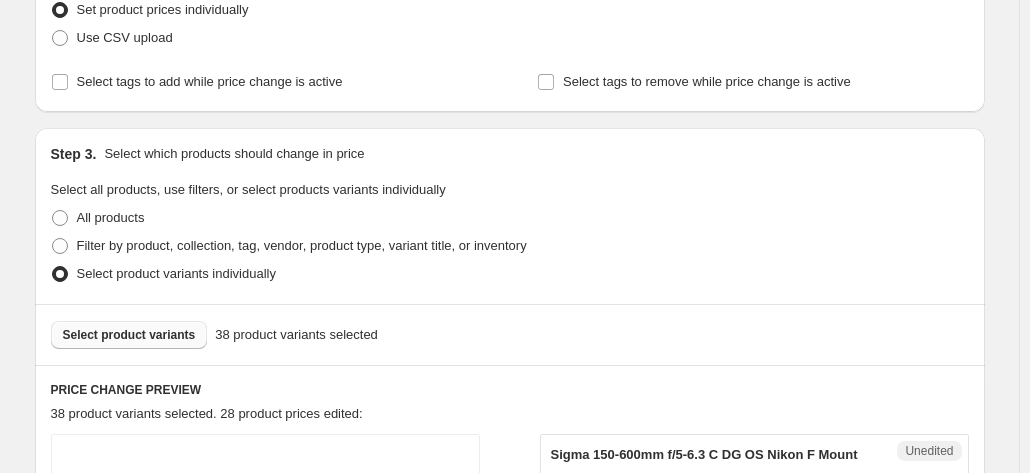 click on "Select product variants" at bounding box center [129, 335] 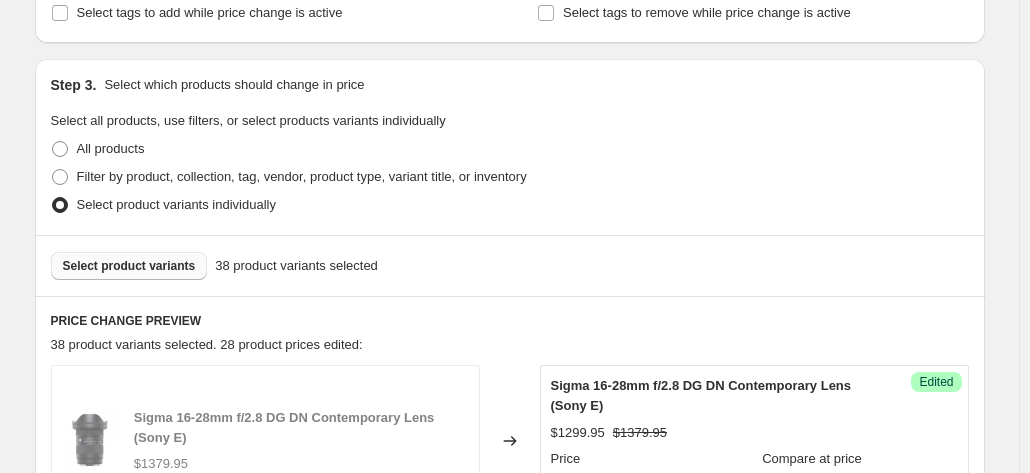 scroll, scrollTop: 400, scrollLeft: 0, axis: vertical 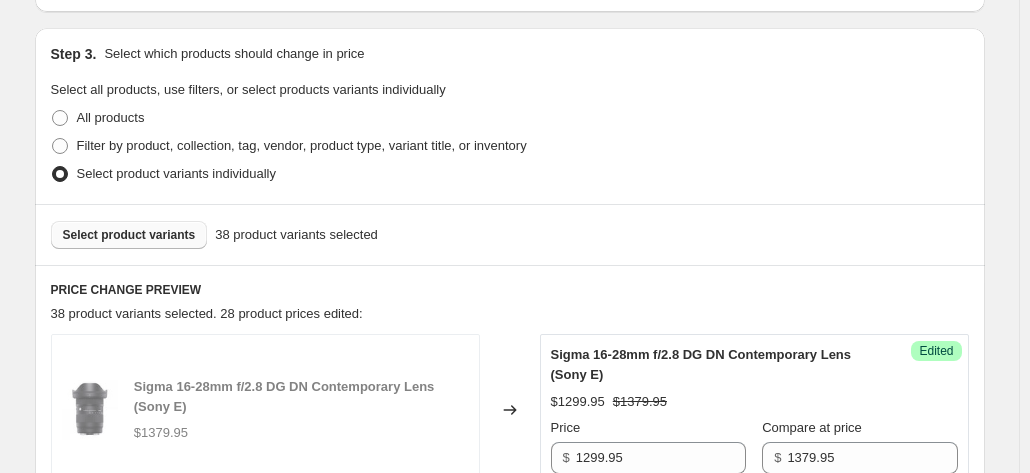 click on "Select product variants" at bounding box center (129, 235) 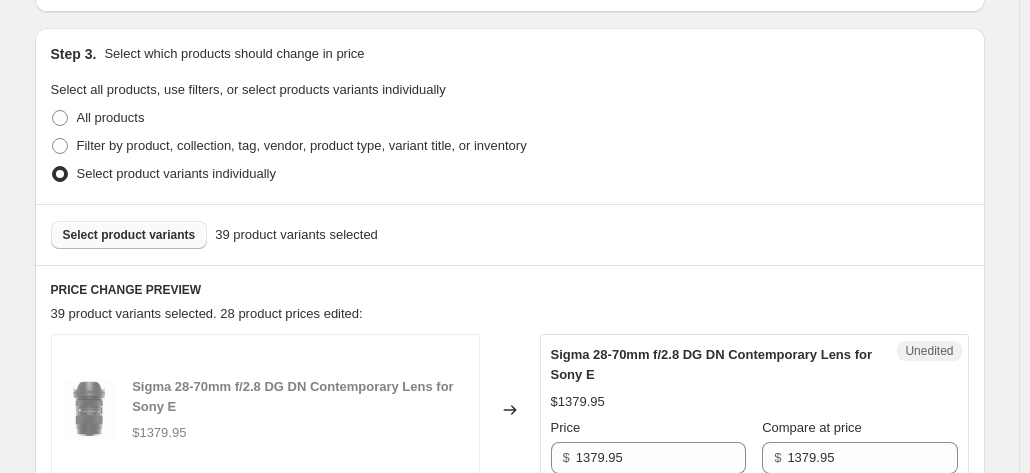 scroll, scrollTop: 500, scrollLeft: 0, axis: vertical 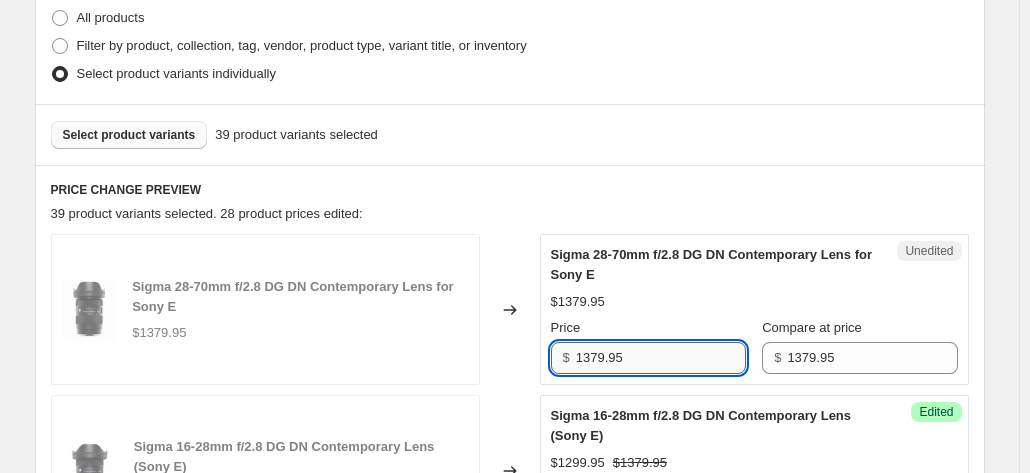 click on "1379.95" at bounding box center (661, 358) 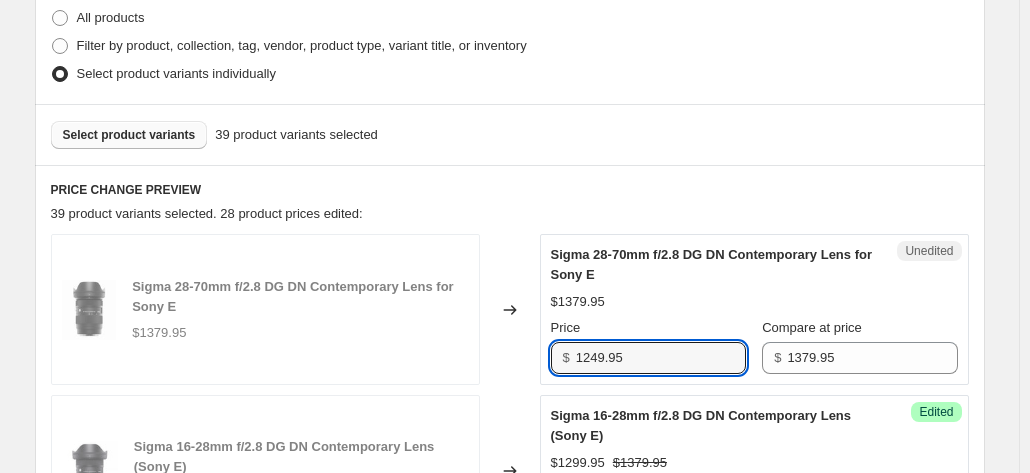 type on "1249.95" 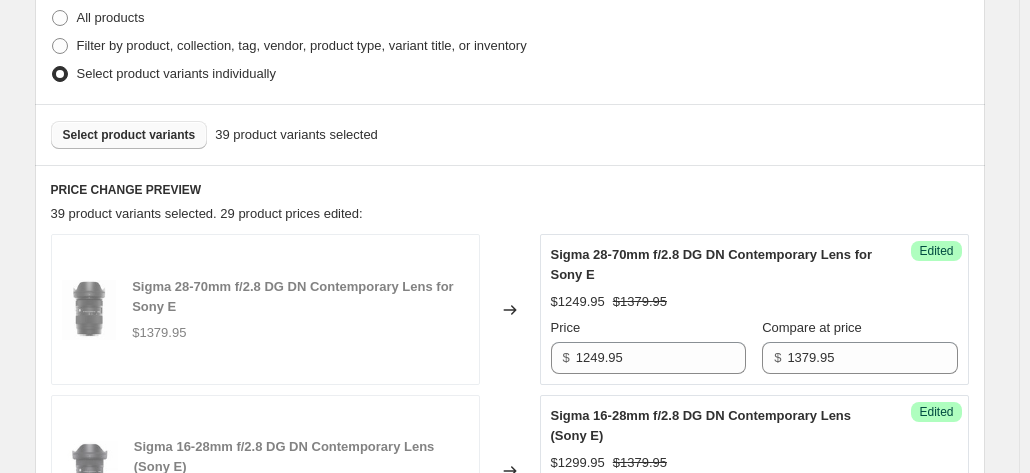 click on "Select product variants" at bounding box center (129, 135) 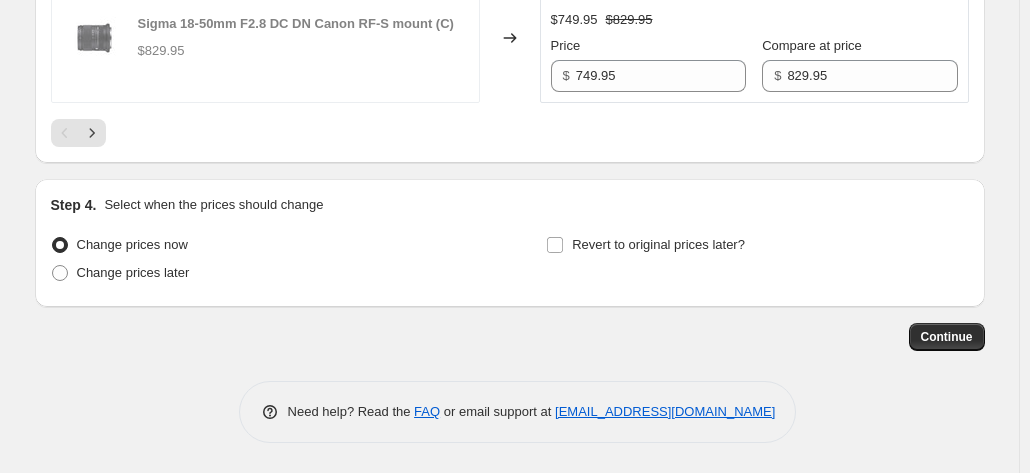 scroll, scrollTop: 3762, scrollLeft: 0, axis: vertical 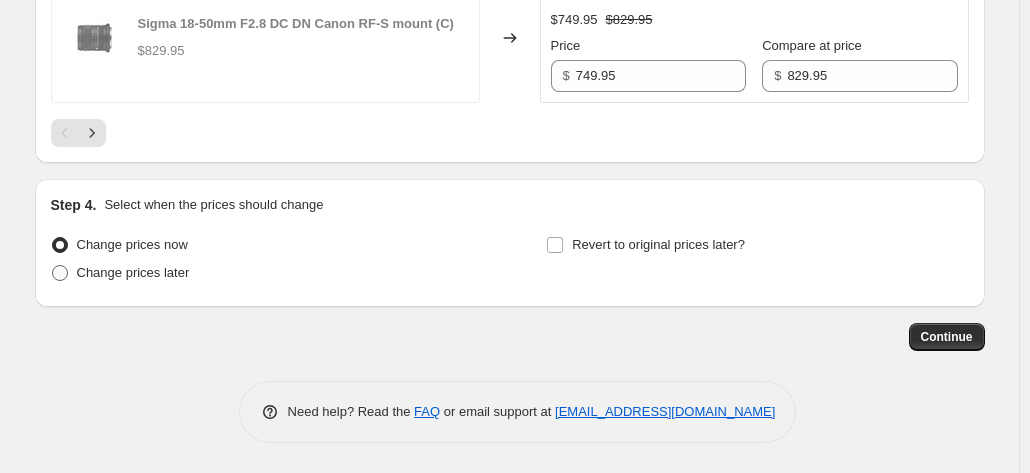 click at bounding box center [60, 273] 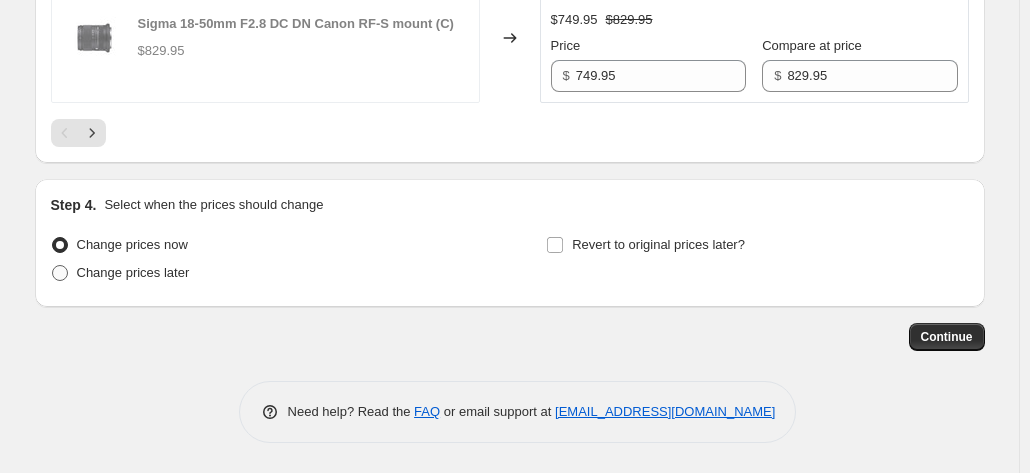 radio on "true" 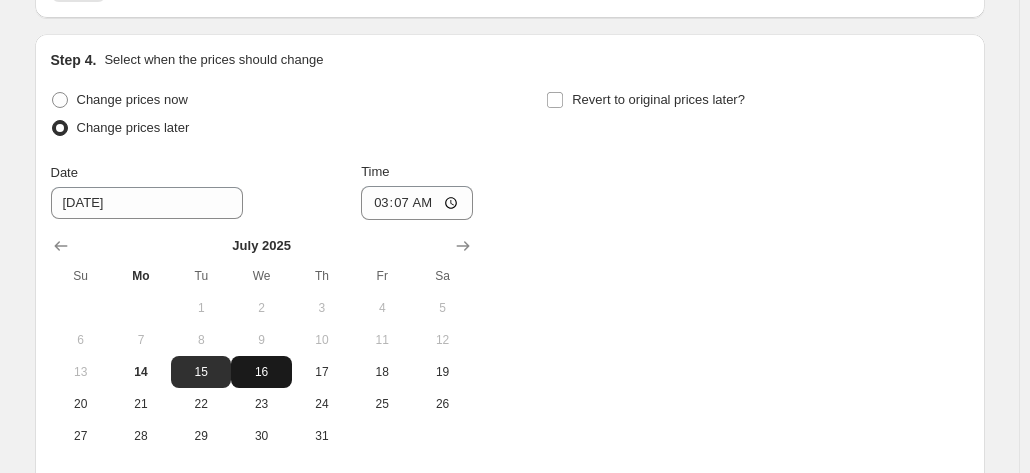 scroll, scrollTop: 3962, scrollLeft: 0, axis: vertical 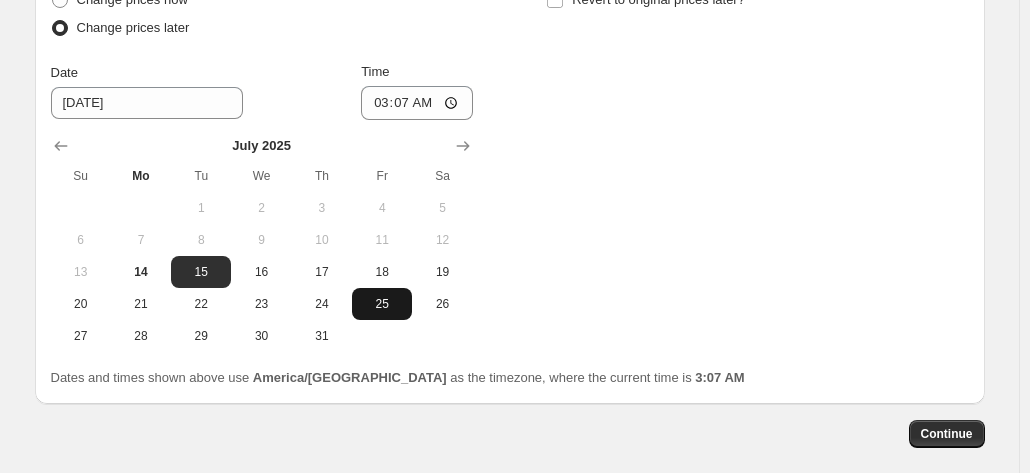 click on "25" at bounding box center [382, 304] 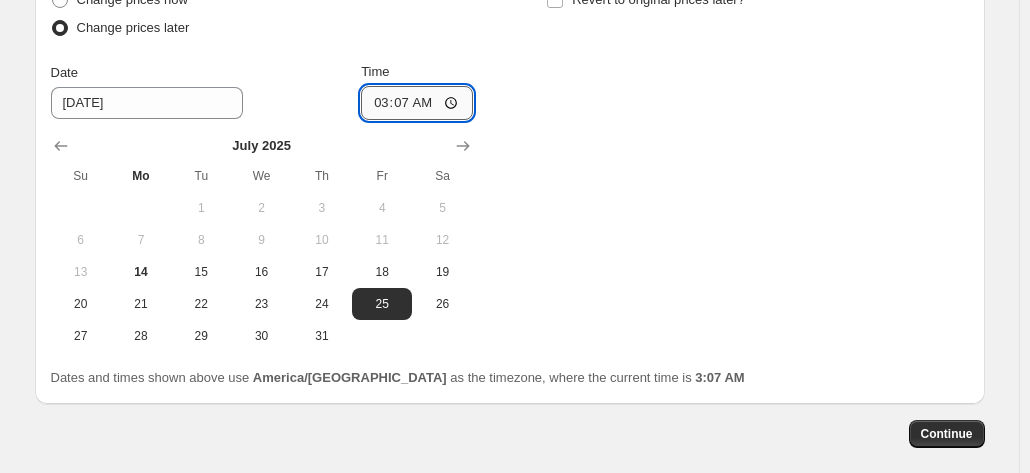 click on "03:07" at bounding box center (417, 103) 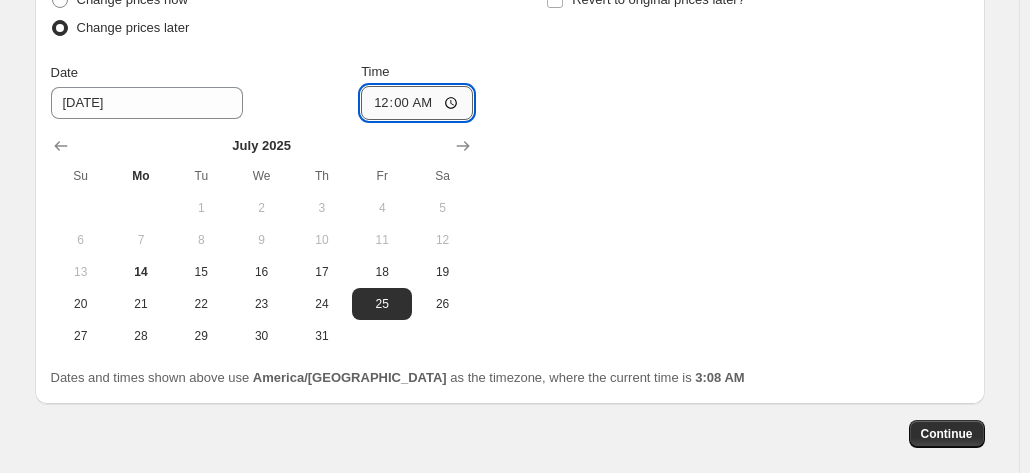 type on "00:02" 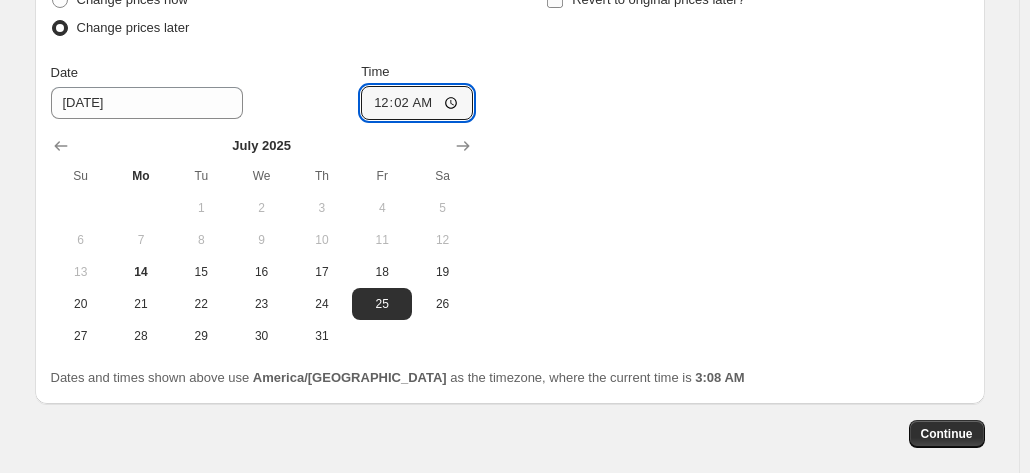 click on "Revert to original prices later?" at bounding box center (555, 0) 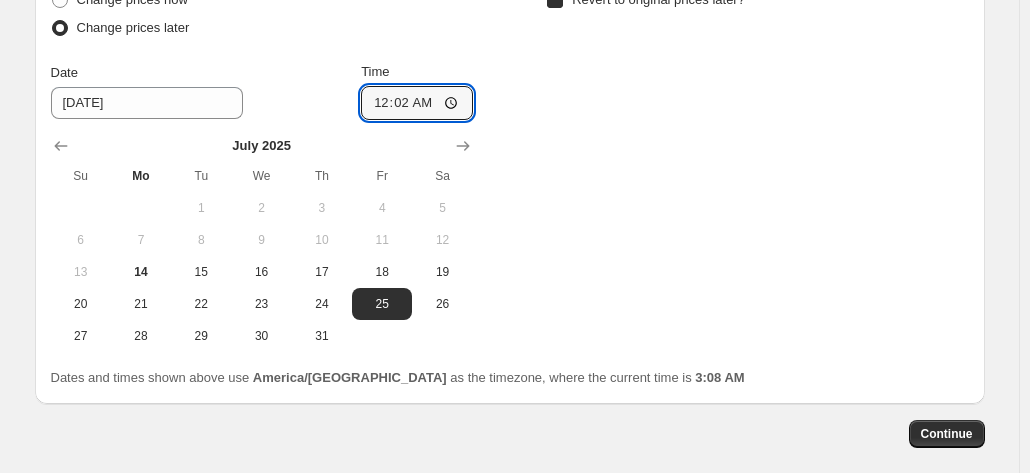 checkbox on "true" 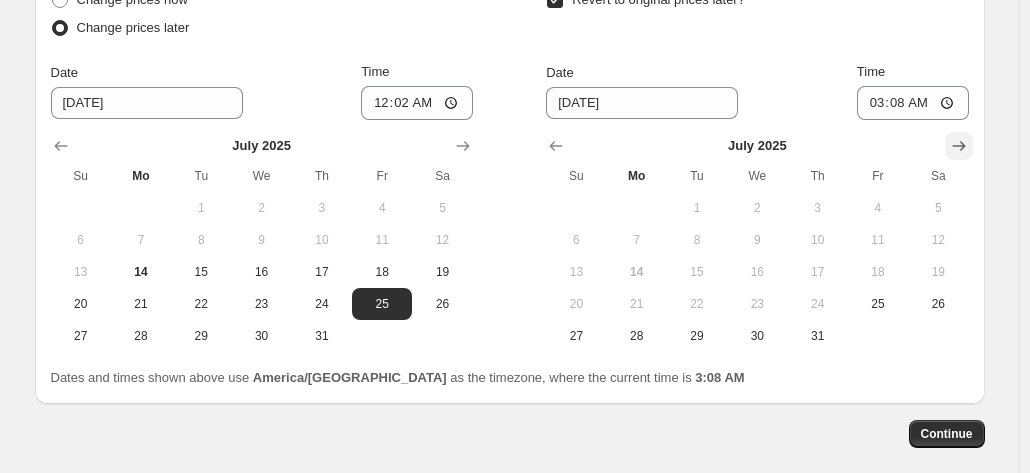 click 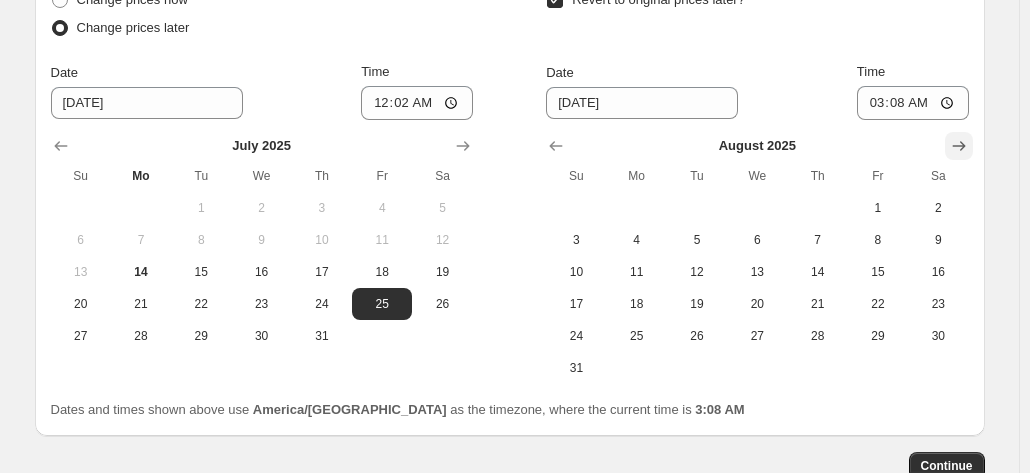 click 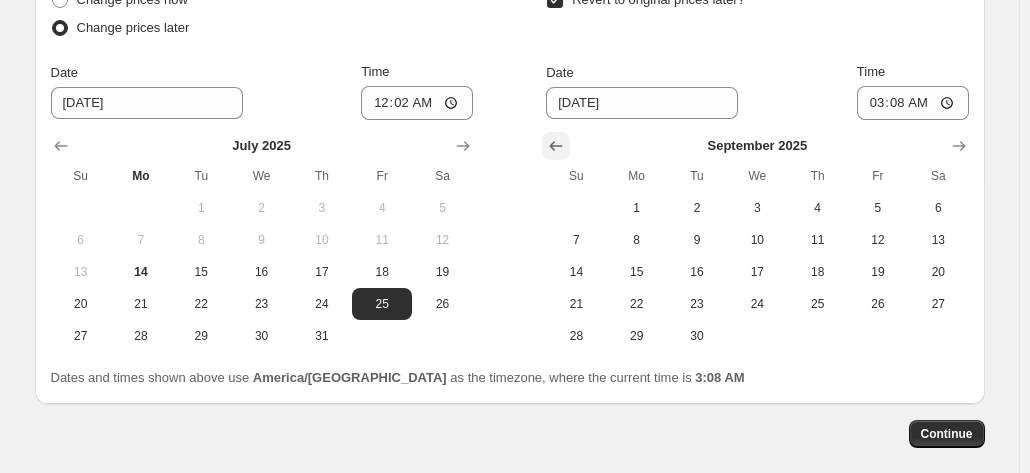 click 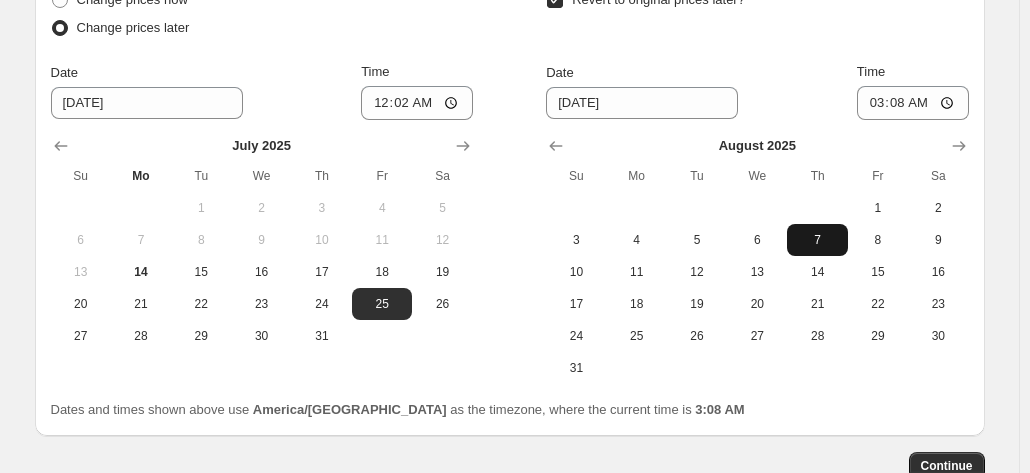click on "7" at bounding box center (817, 240) 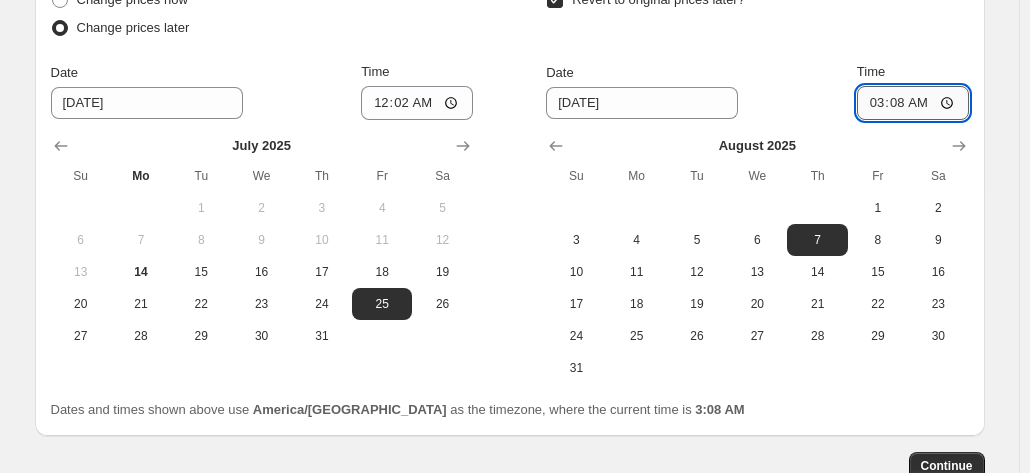 click on "03:08" at bounding box center [913, 103] 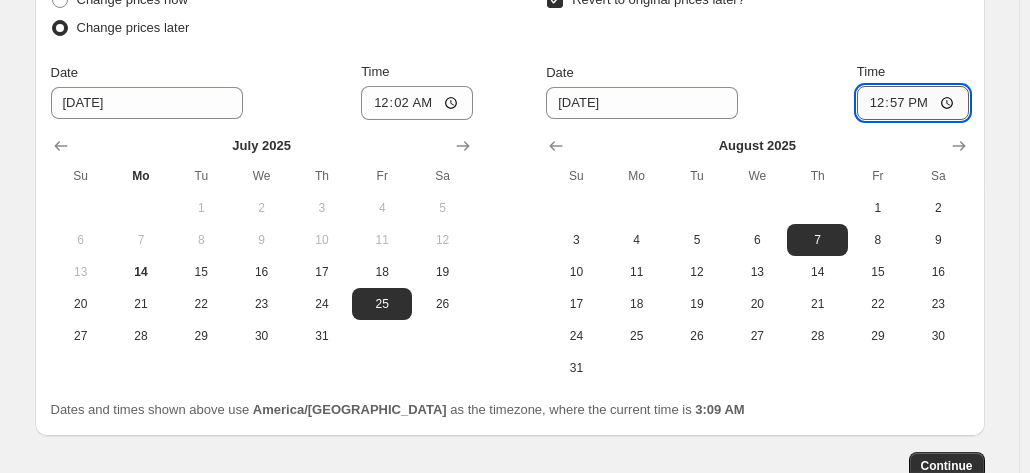 click on "12:57" at bounding box center [913, 103] 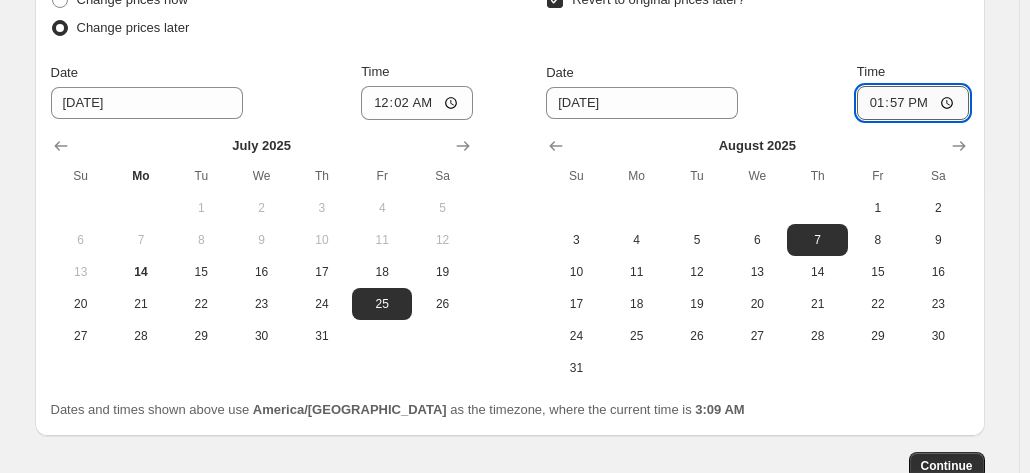 type on "23:57" 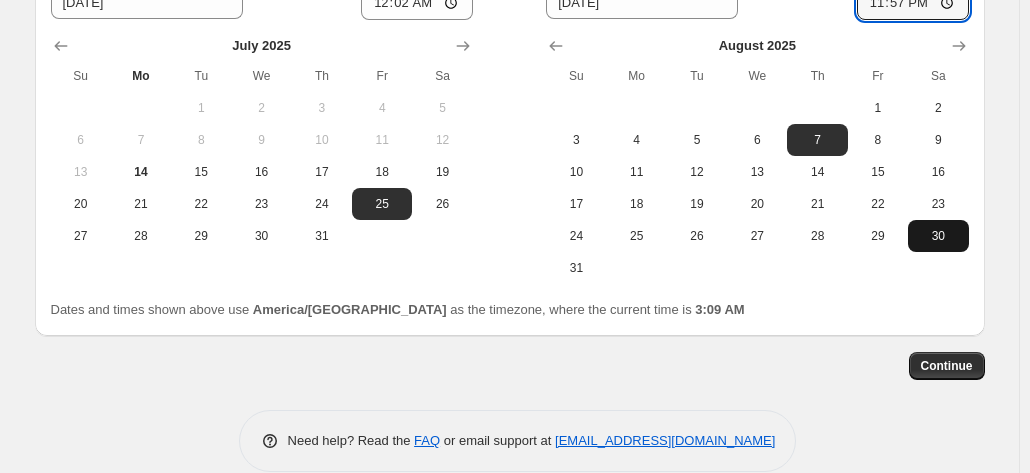 scroll, scrollTop: 4136, scrollLeft: 0, axis: vertical 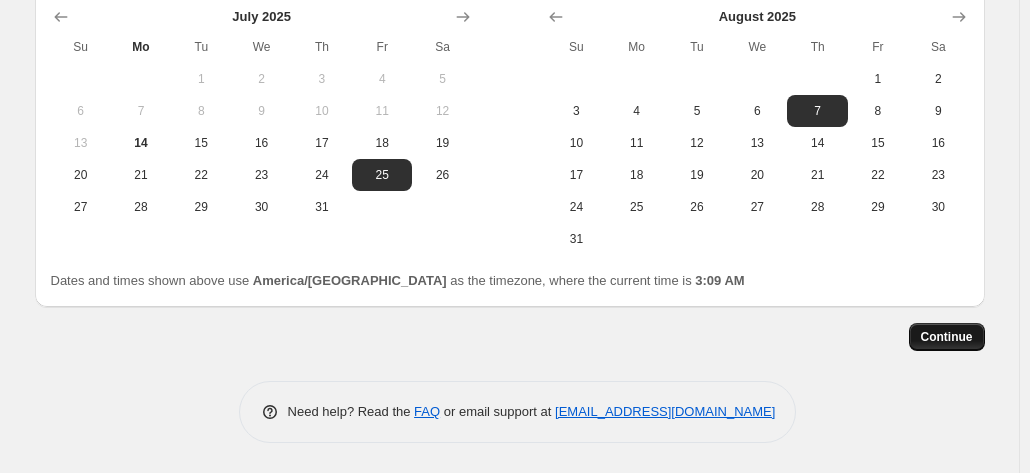 click on "Continue" at bounding box center (947, 337) 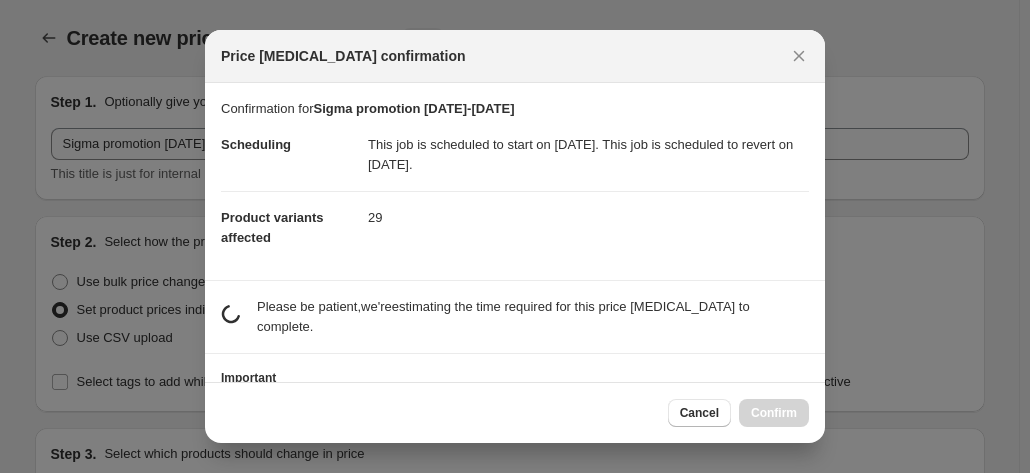 scroll, scrollTop: 0, scrollLeft: 0, axis: both 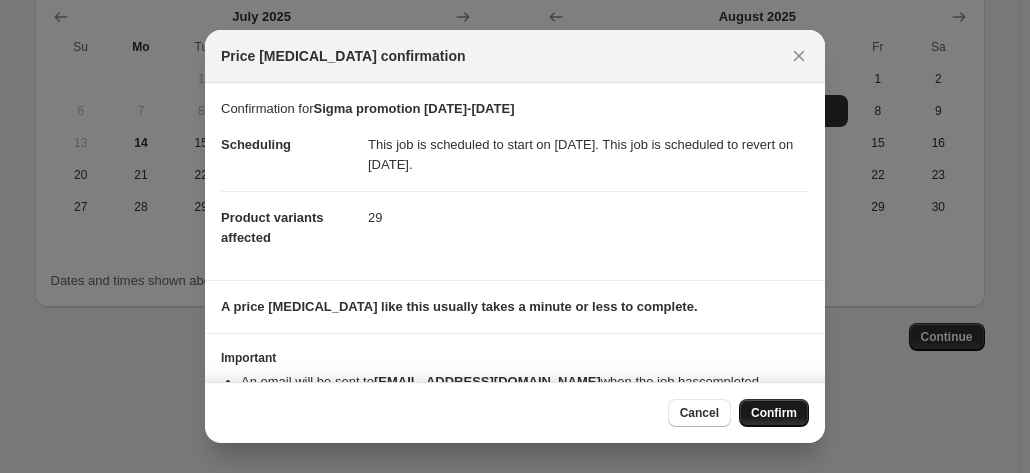 click on "Confirm" at bounding box center (774, 413) 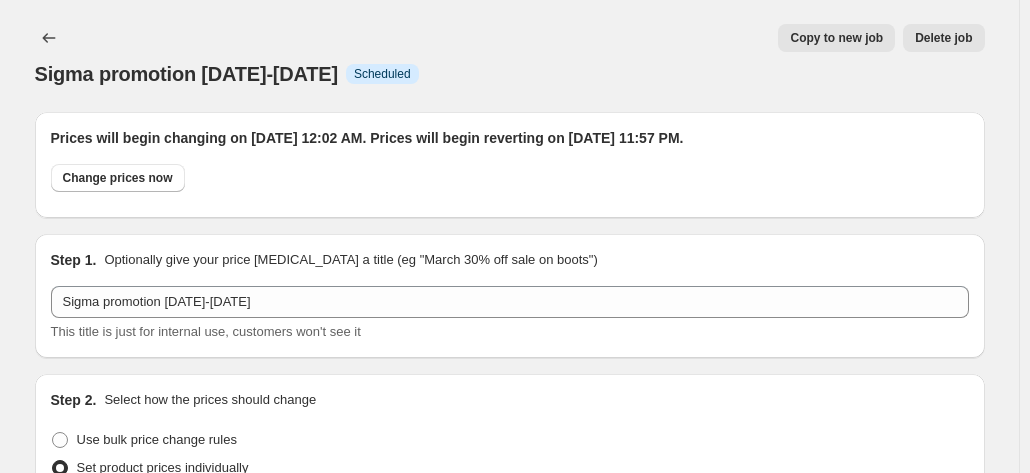 scroll, scrollTop: 4136, scrollLeft: 0, axis: vertical 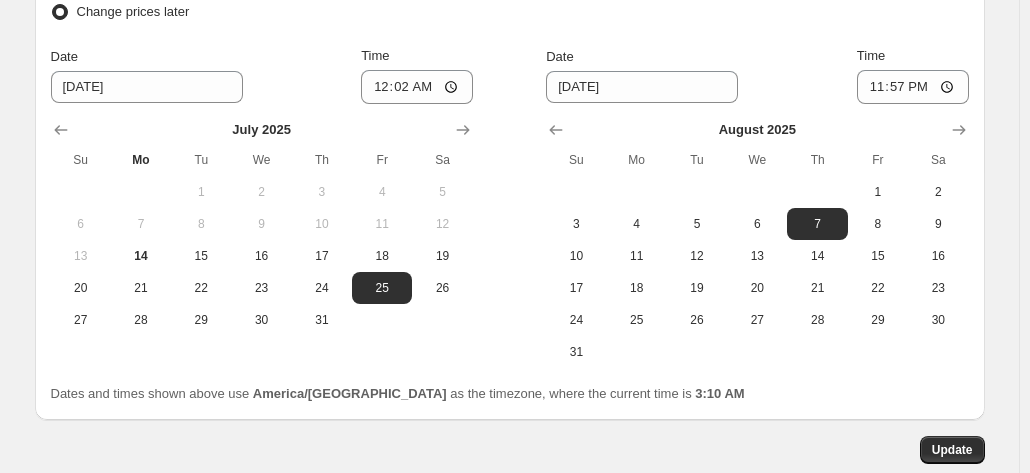 click on "Update" at bounding box center [510, 450] 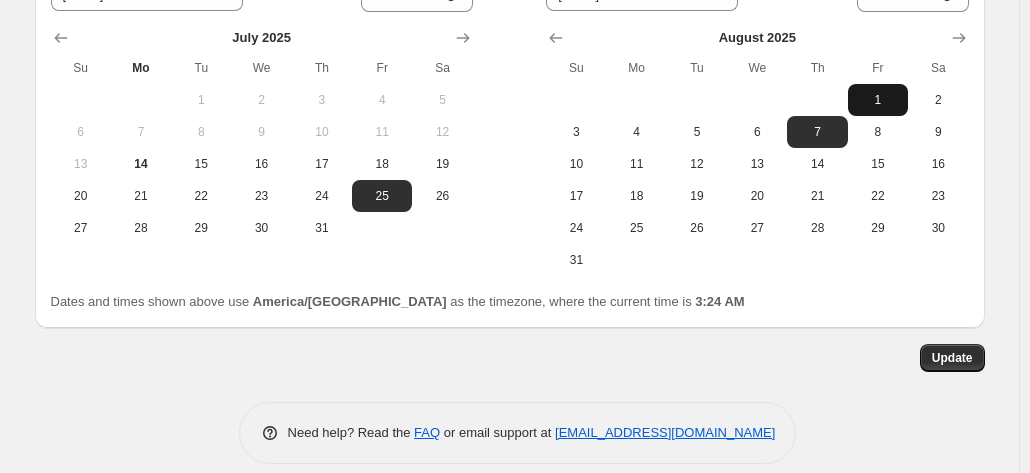 scroll, scrollTop: 4258, scrollLeft: 0, axis: vertical 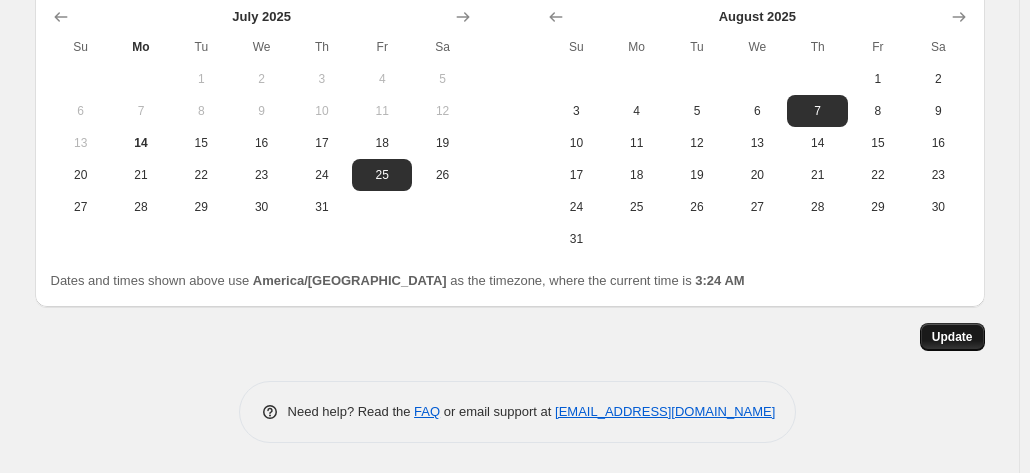 click on "Update" at bounding box center (952, 337) 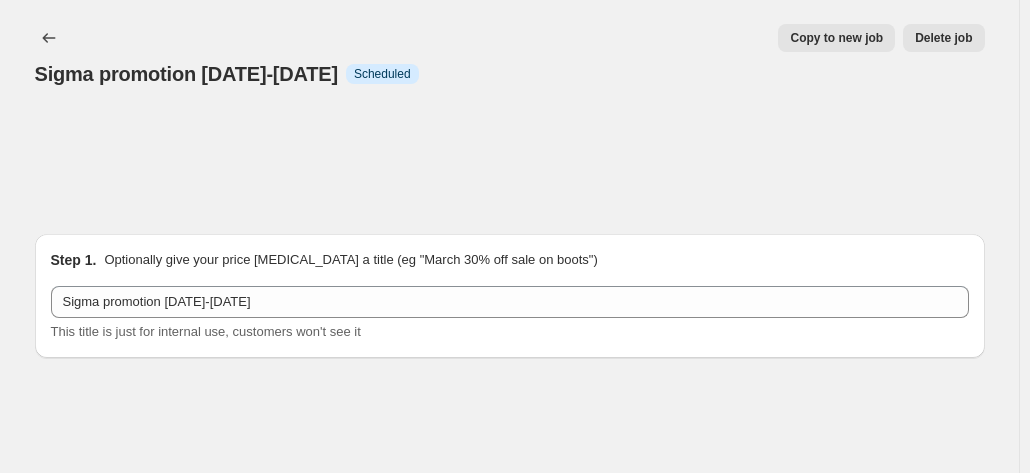 scroll, scrollTop: 4258, scrollLeft: 0, axis: vertical 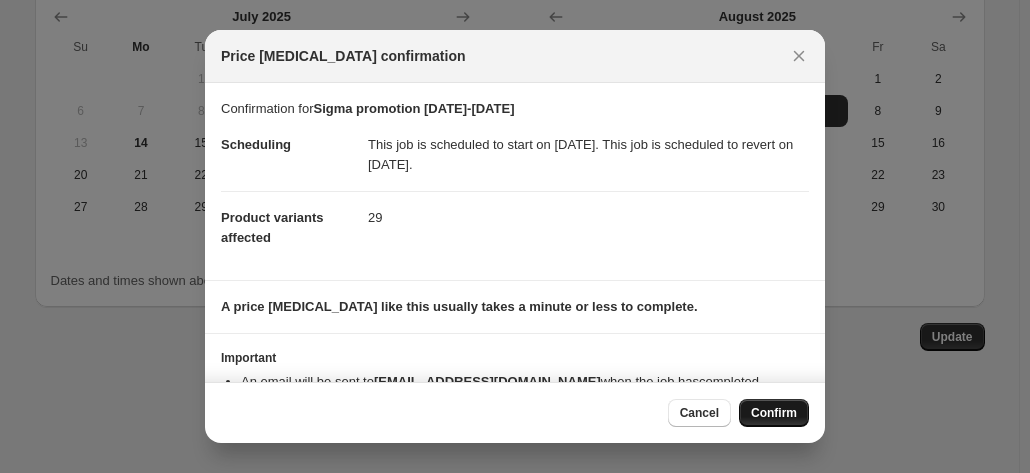 click on "Confirm" at bounding box center [774, 413] 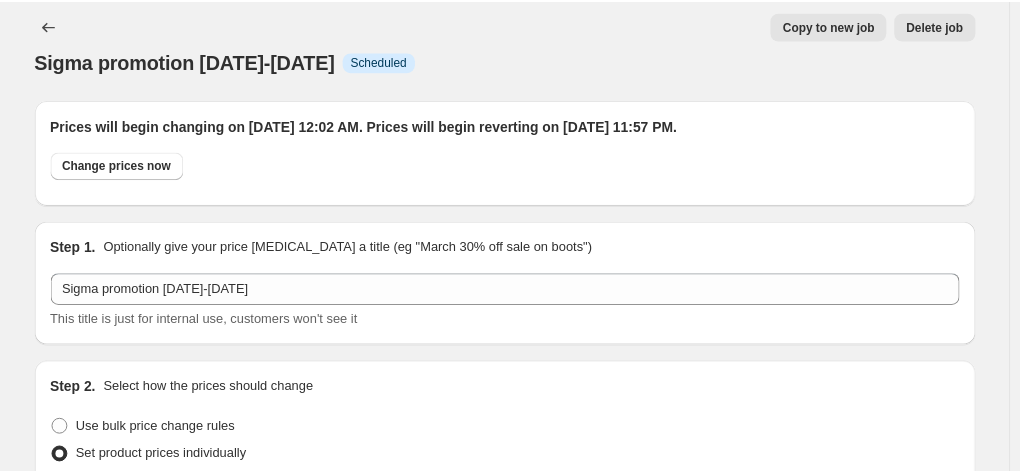 scroll, scrollTop: 0, scrollLeft: 0, axis: both 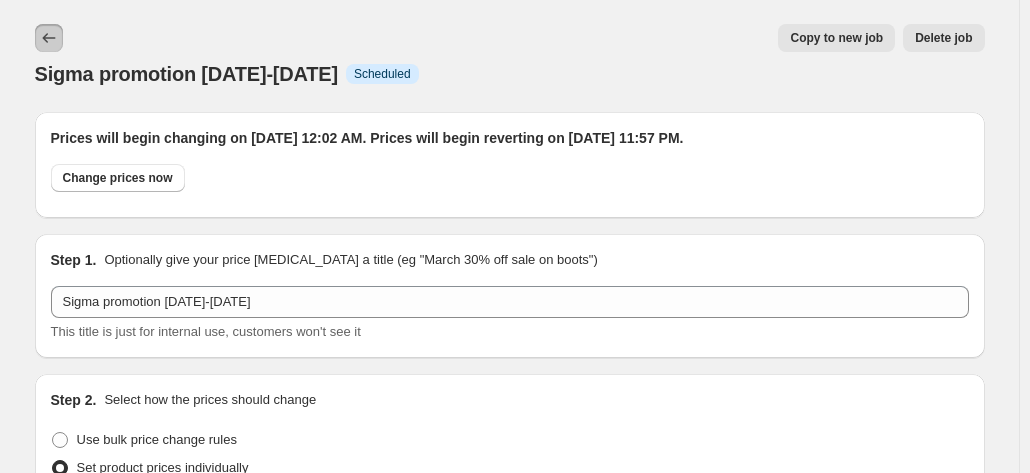 click at bounding box center (49, 38) 